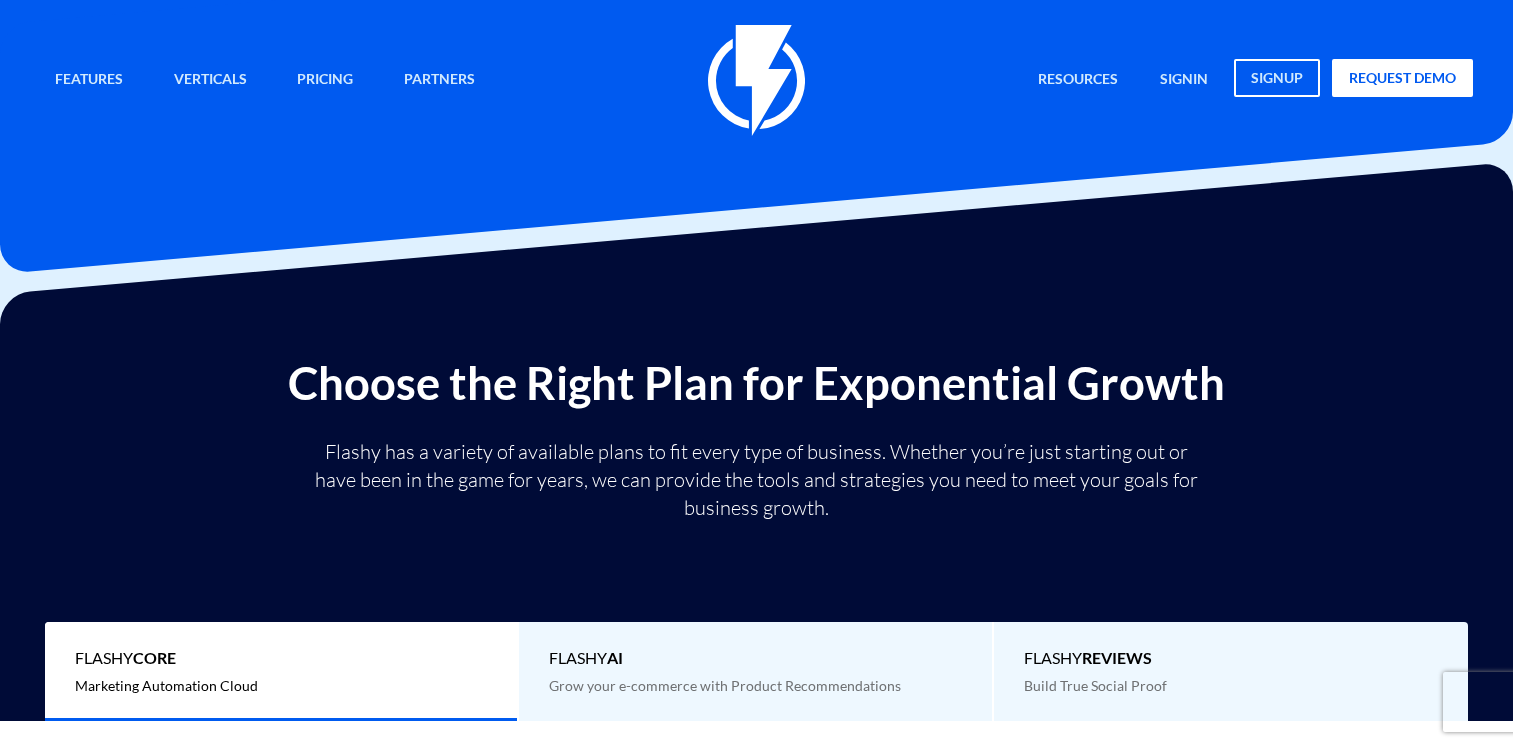 scroll, scrollTop: 300, scrollLeft: 0, axis: vertical 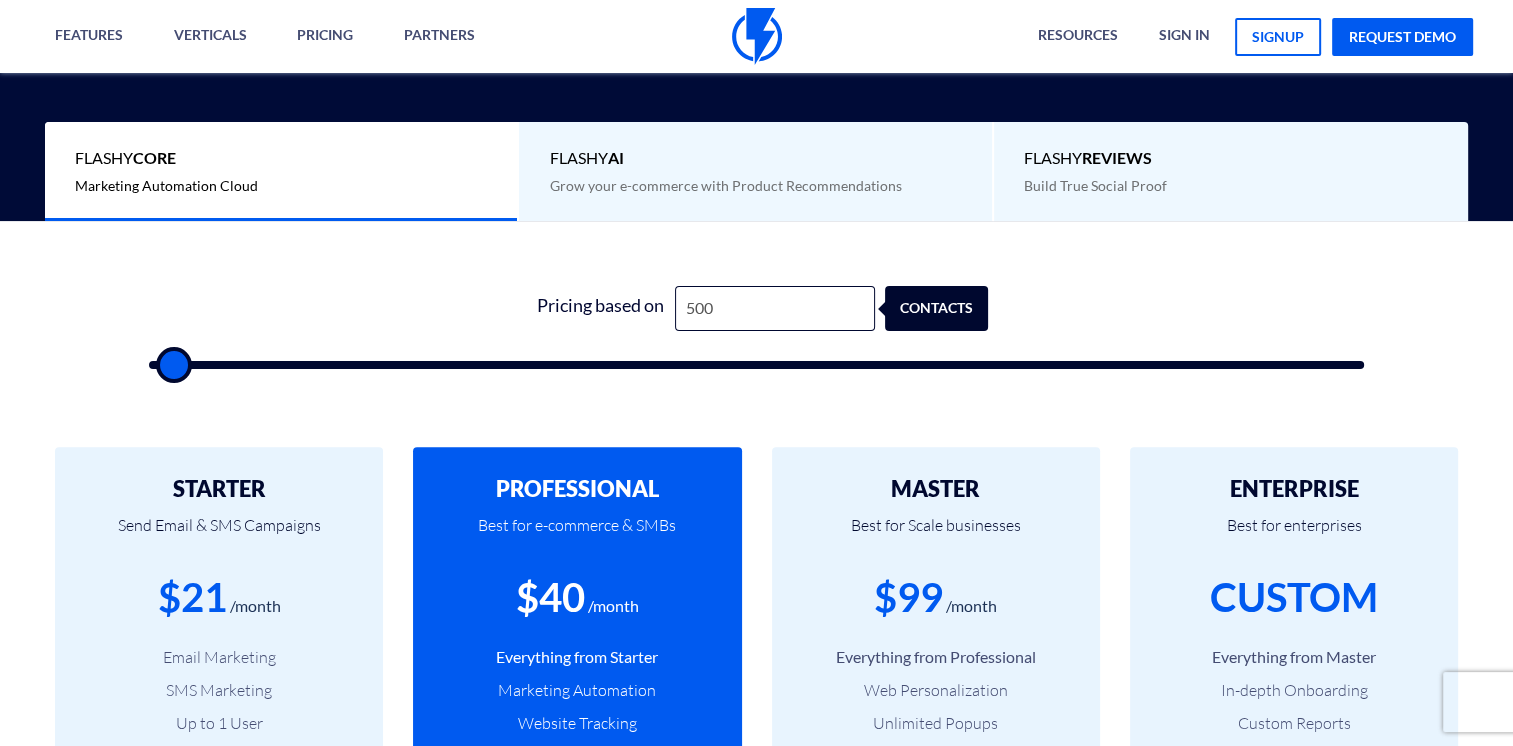 type on "500" 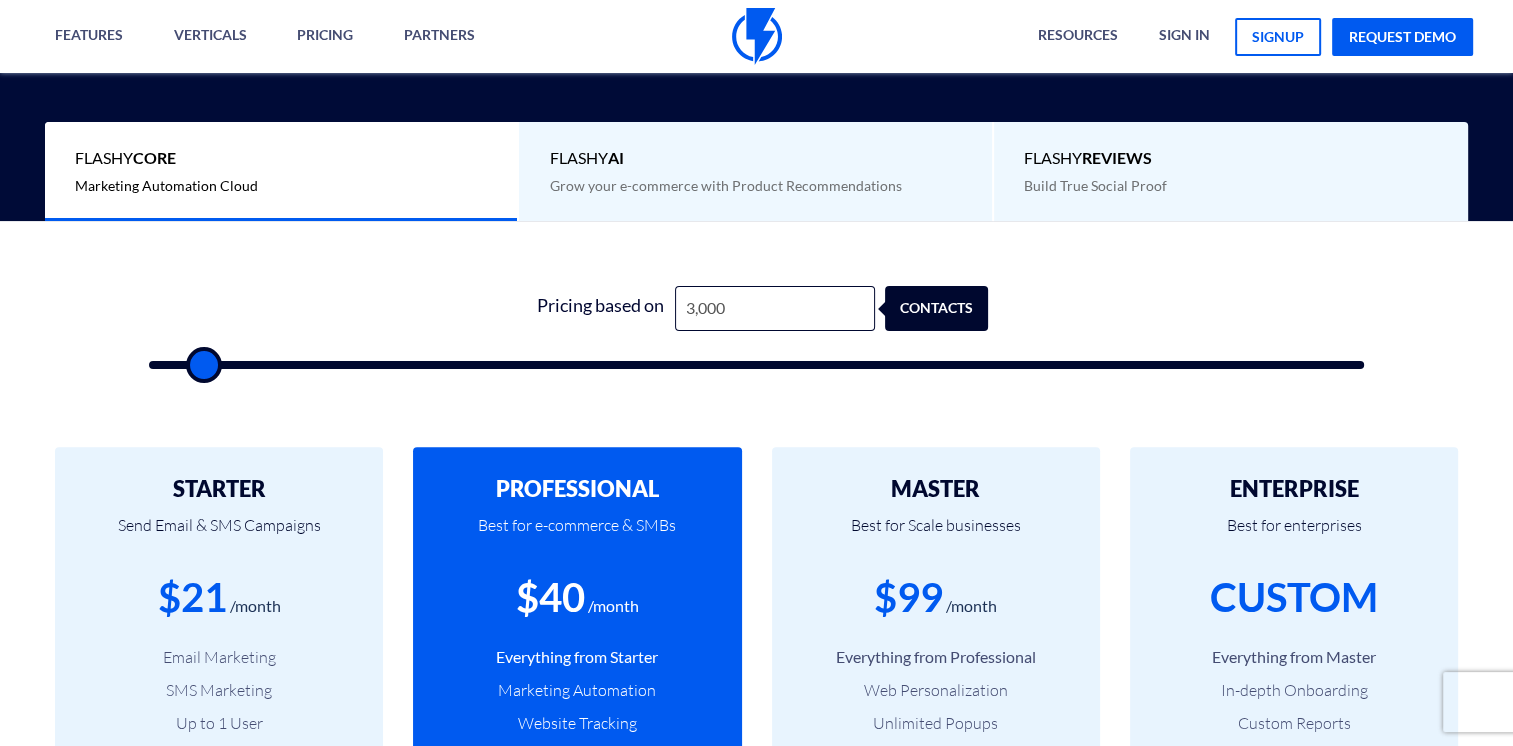 type on "7,000" 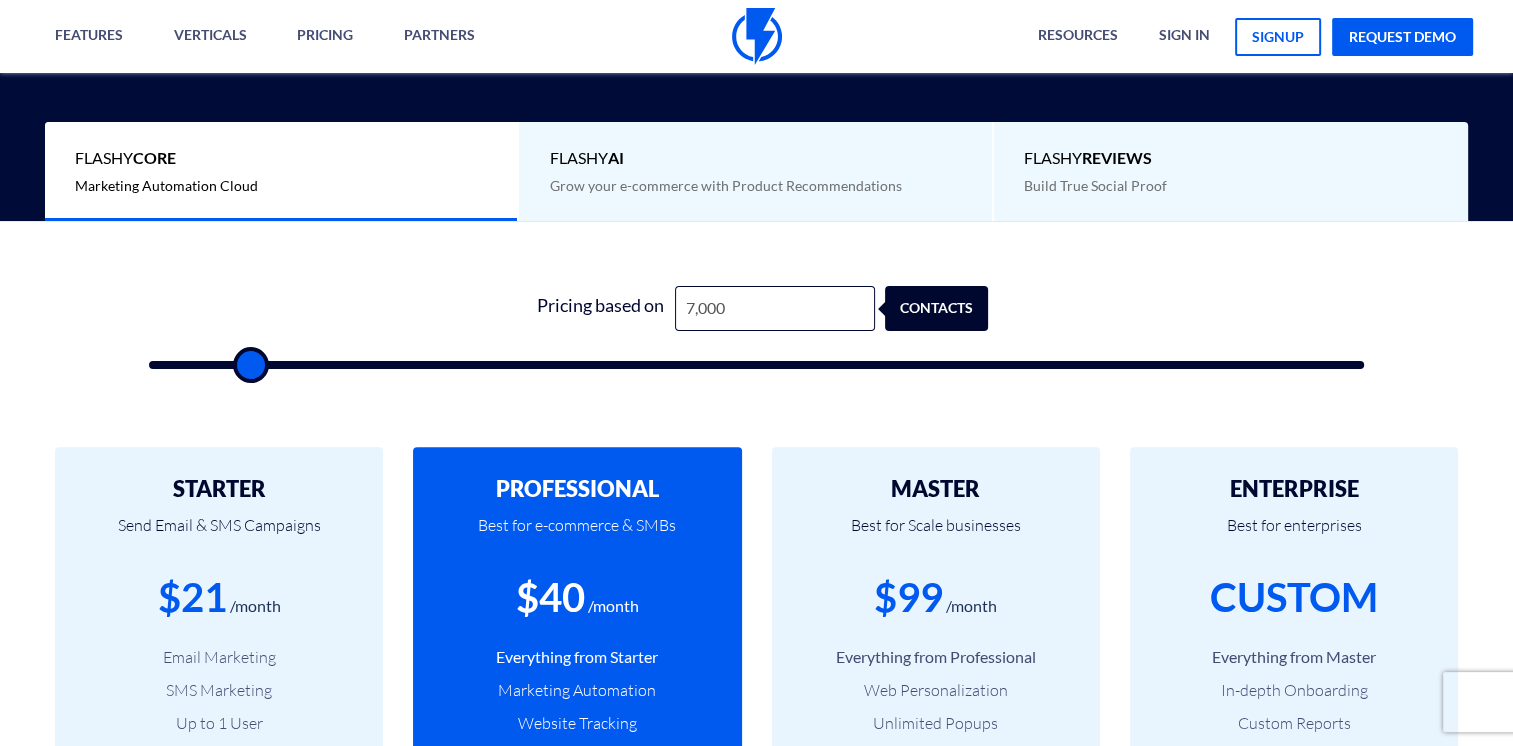 type on "10,500" 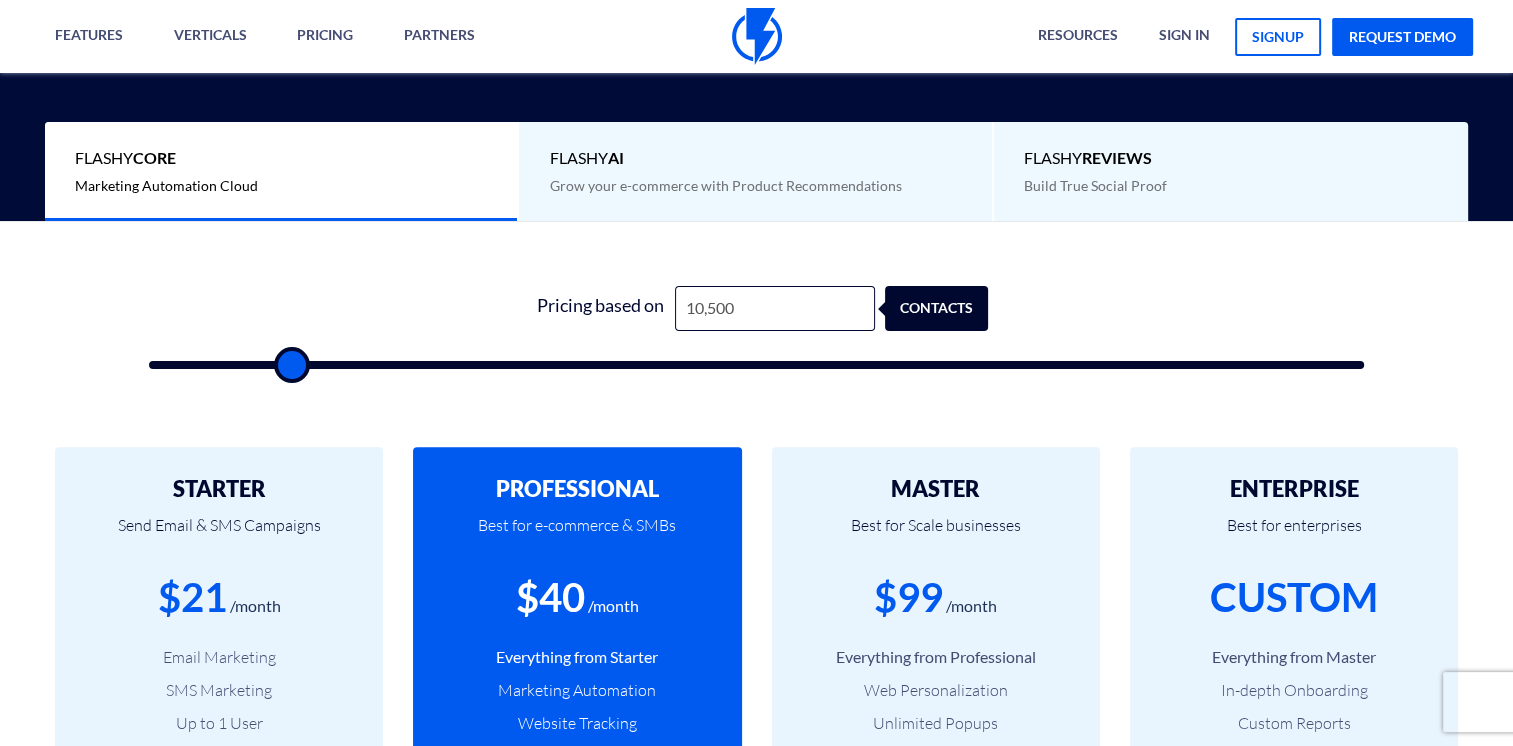 type on "13,500" 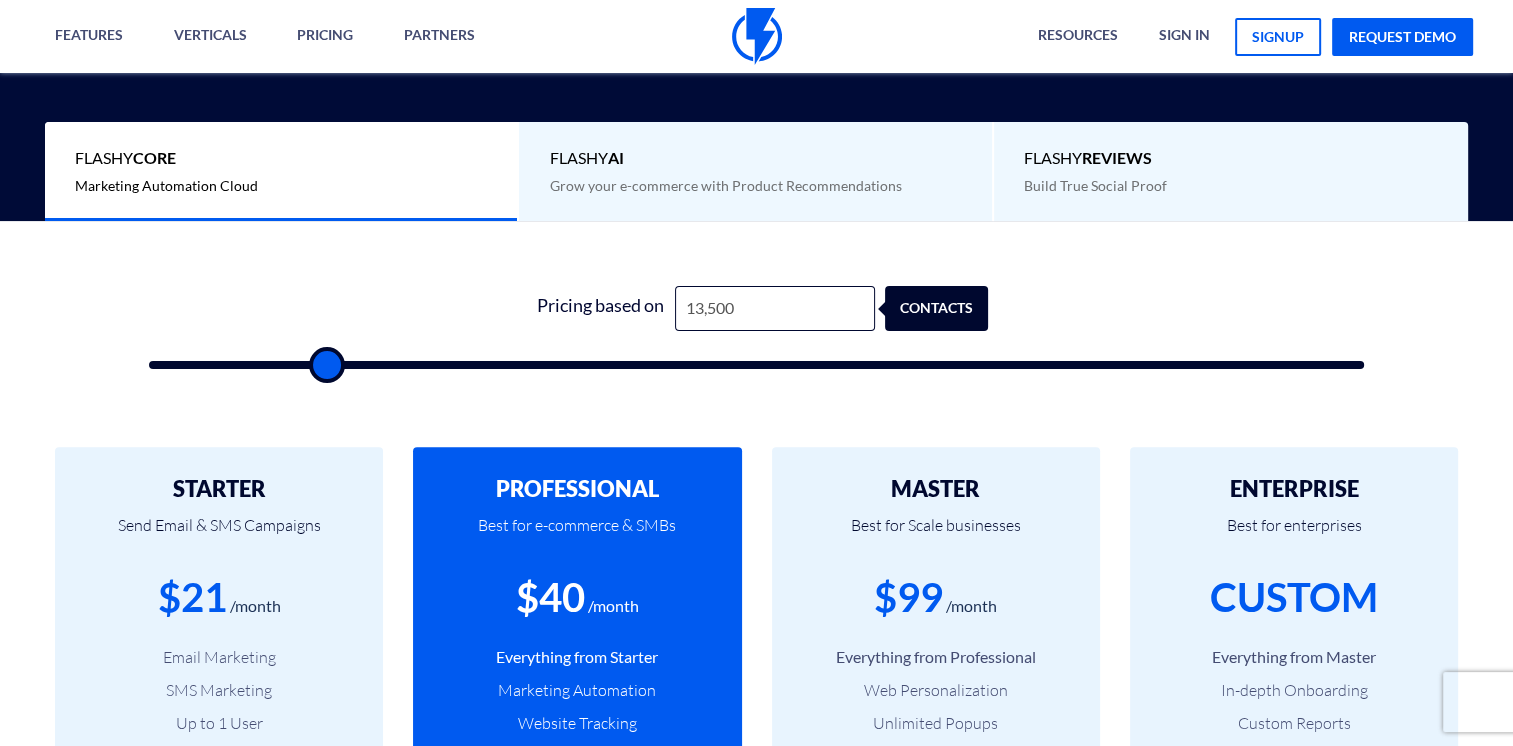 type on "15,500" 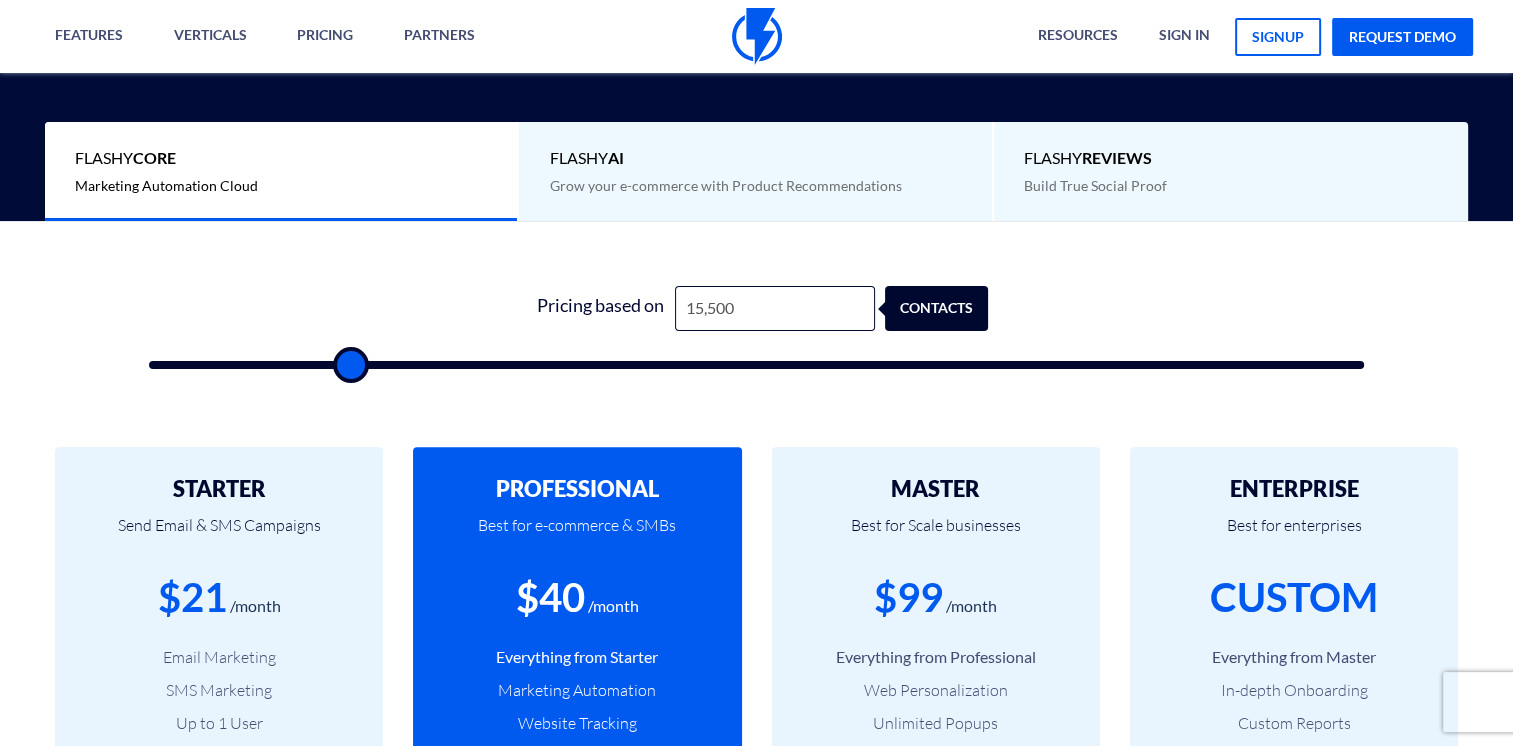 type on "17,500" 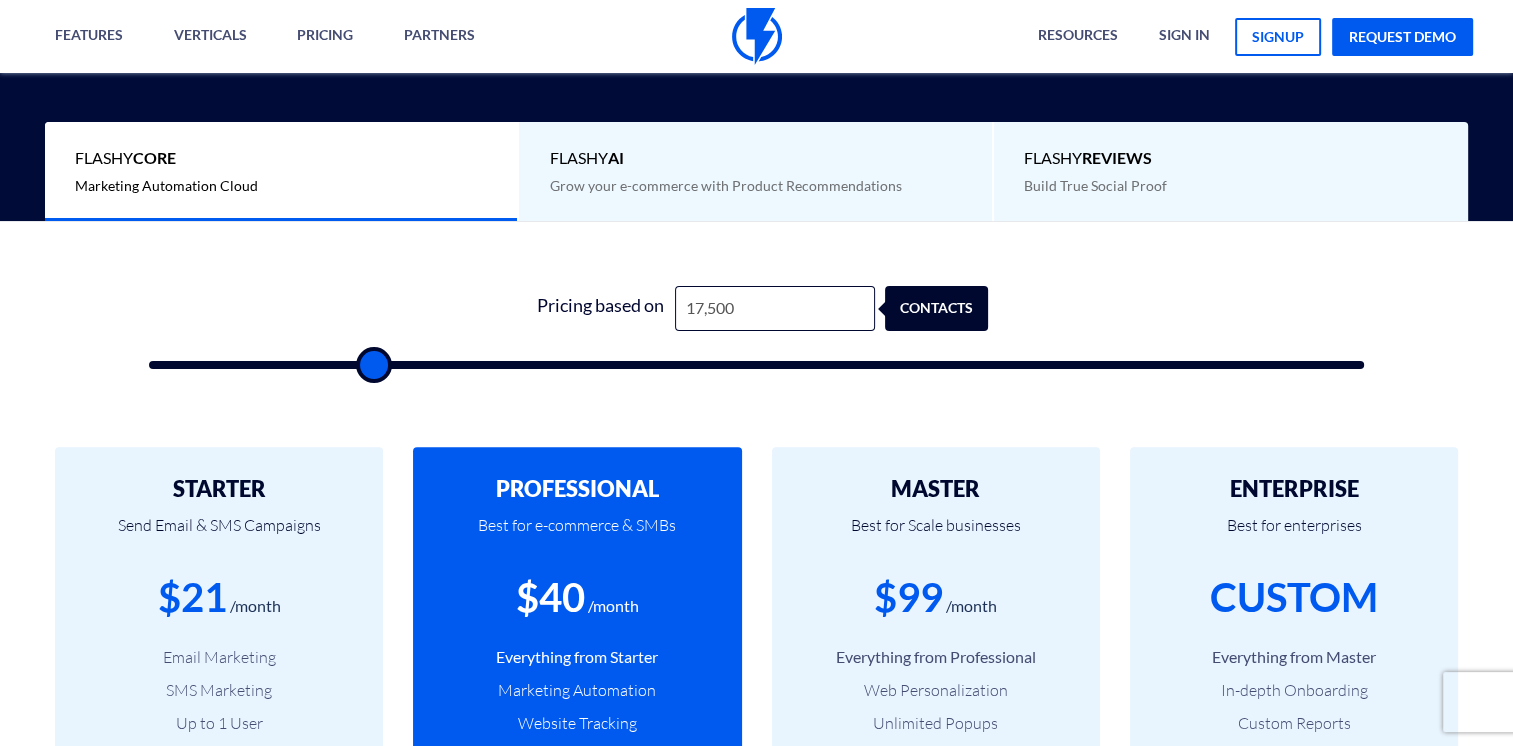 type on "21,000" 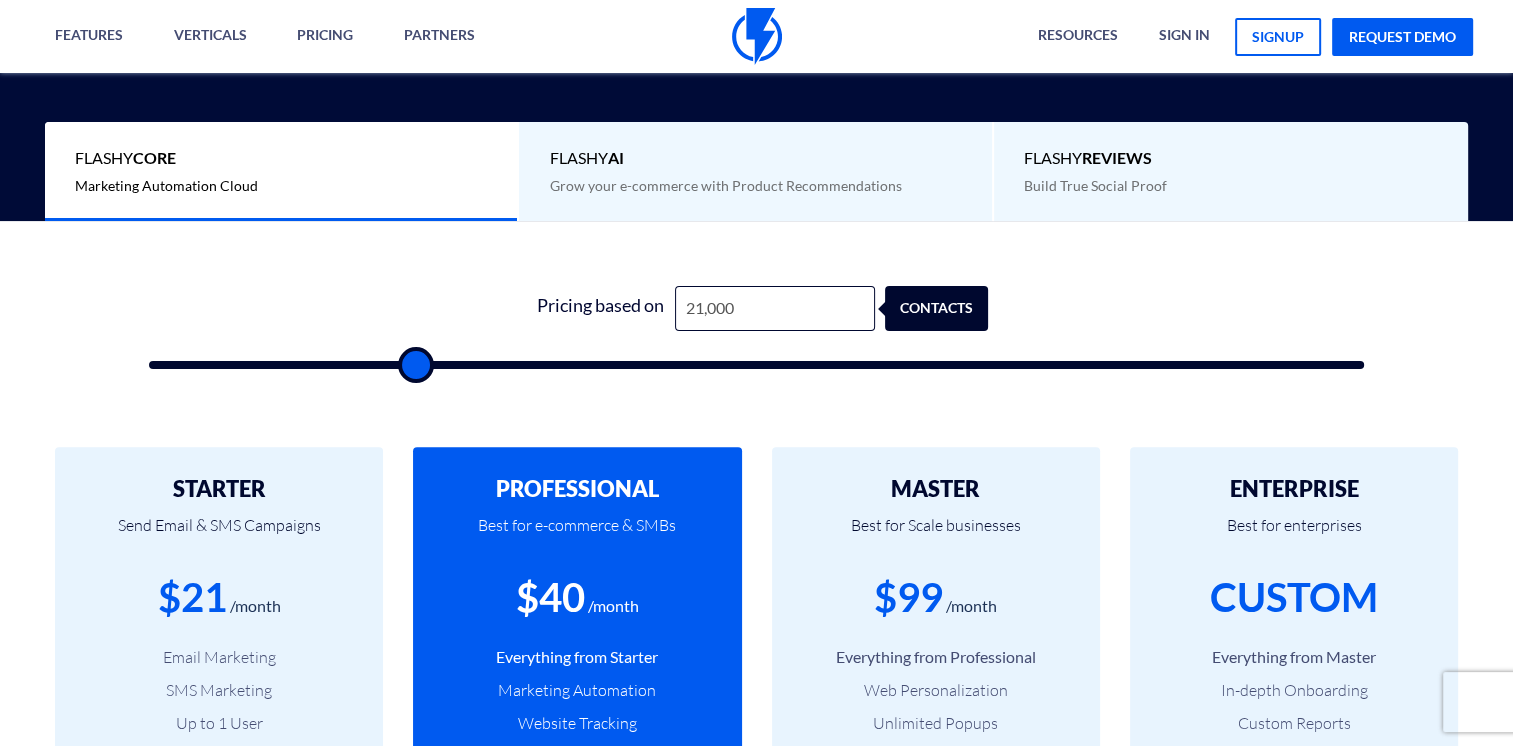 type on "23,000" 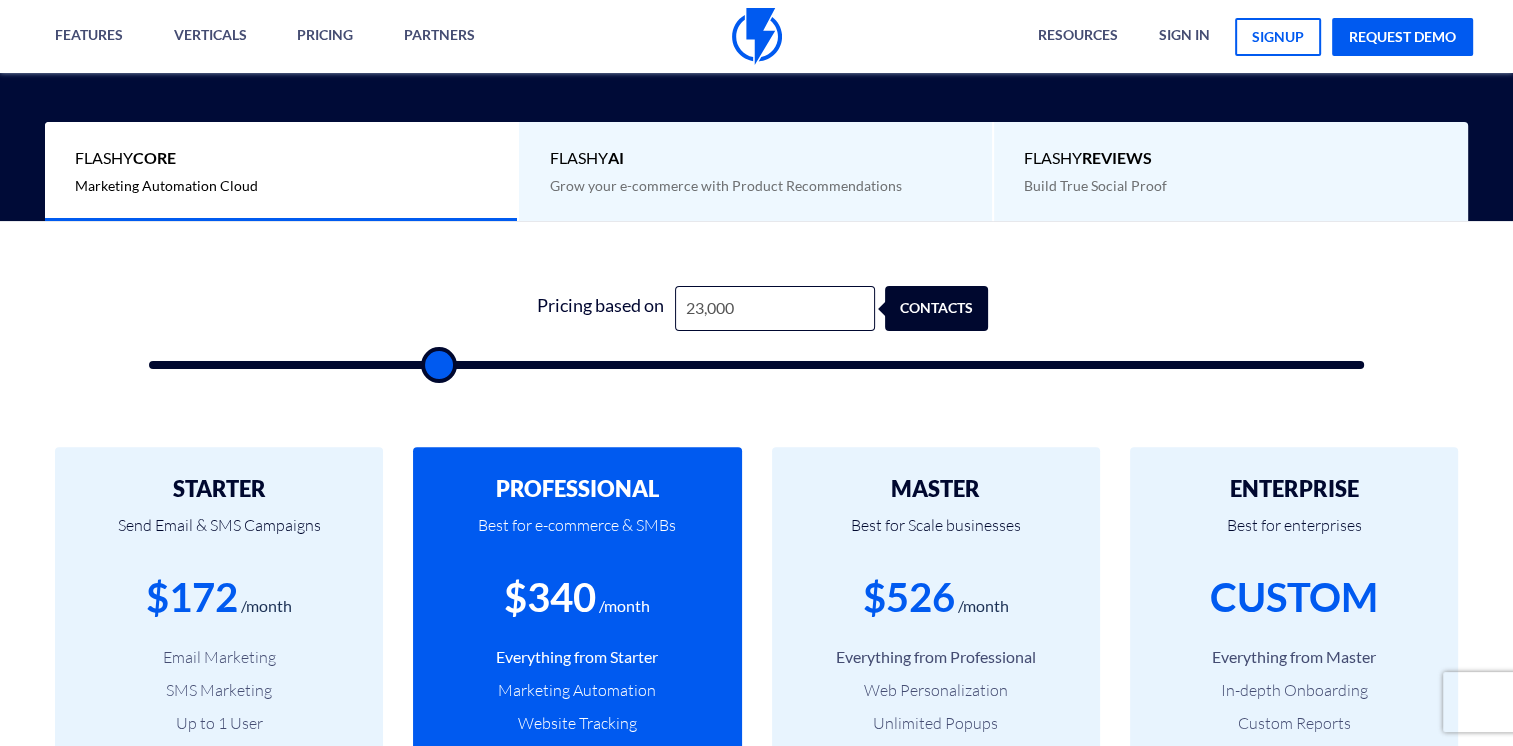 type on "25,000" 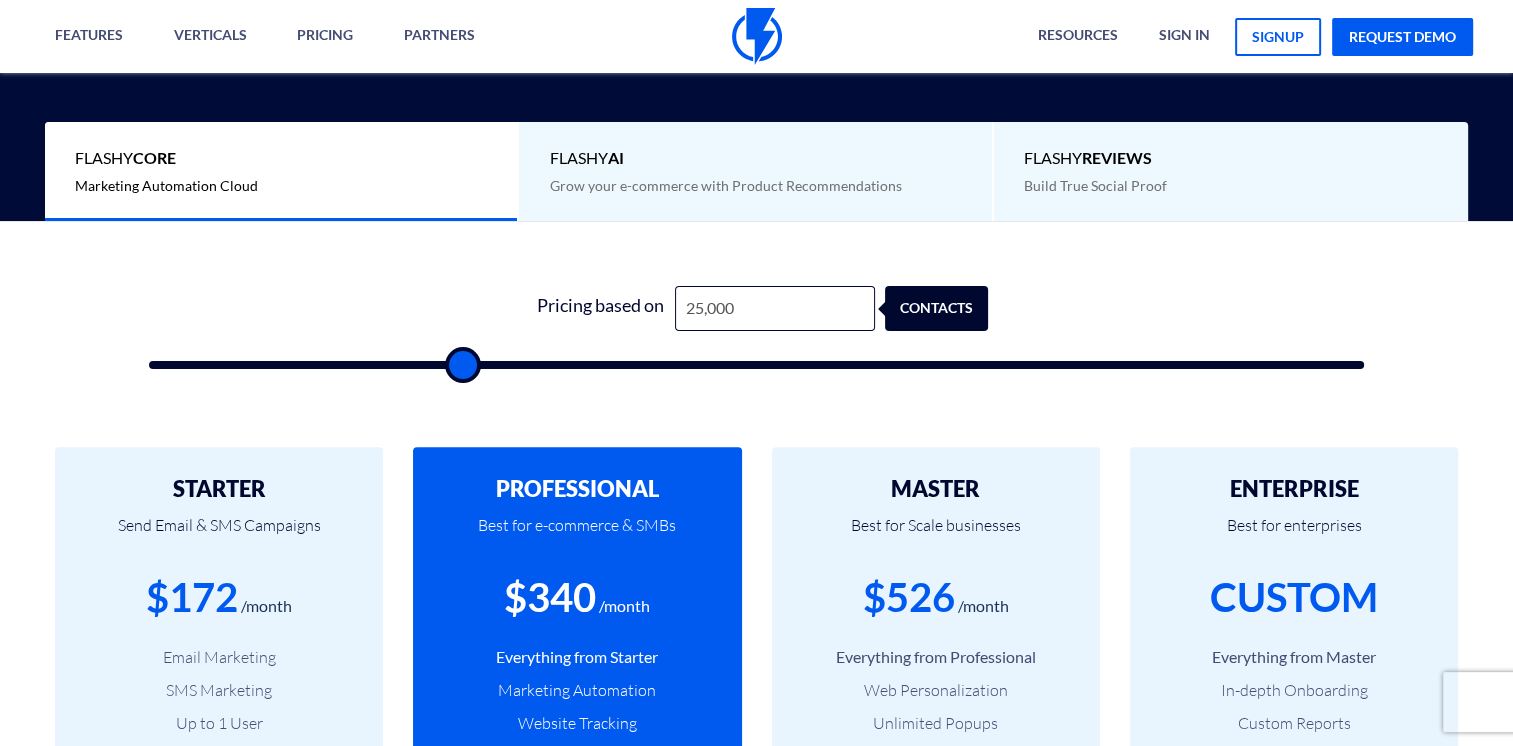 type on "27,000" 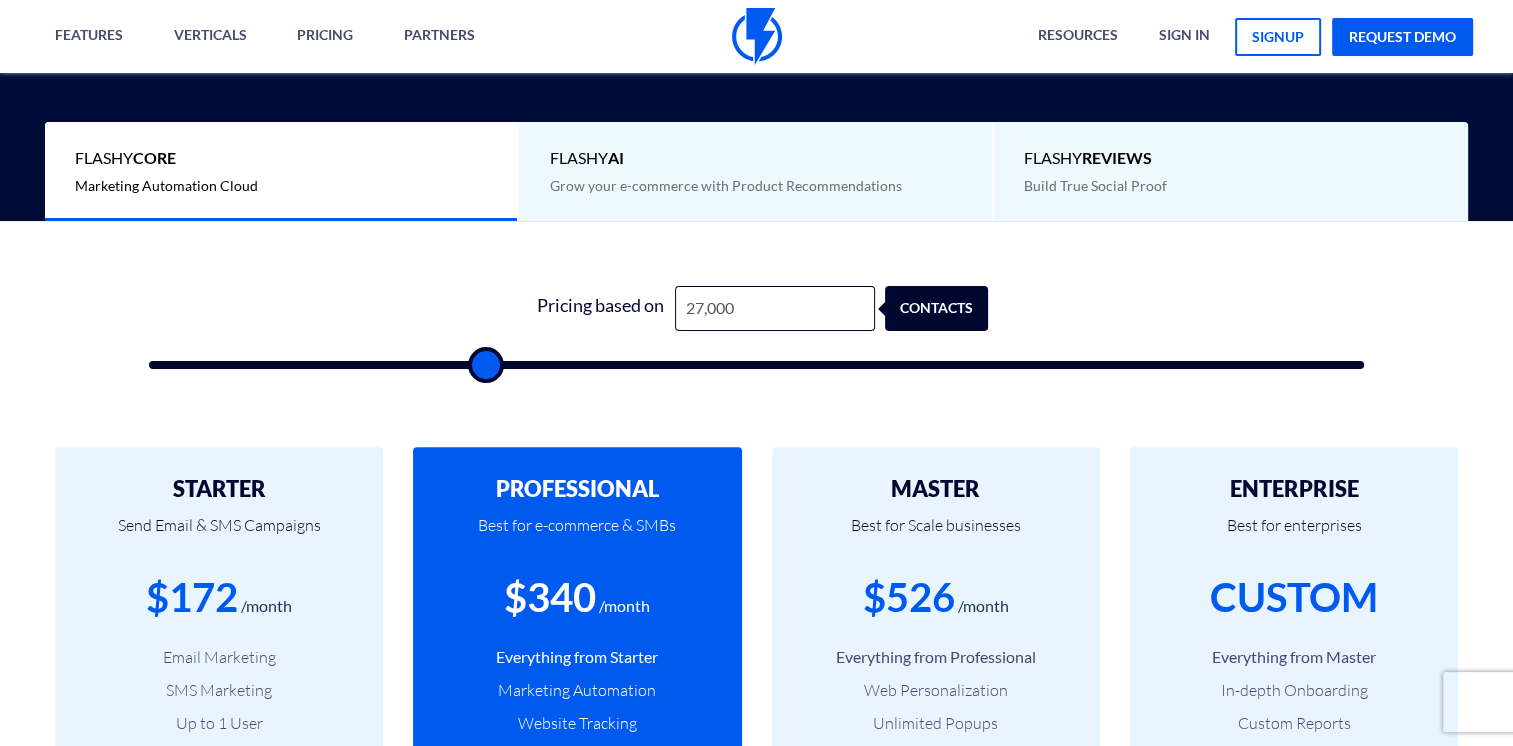 type on "29,500" 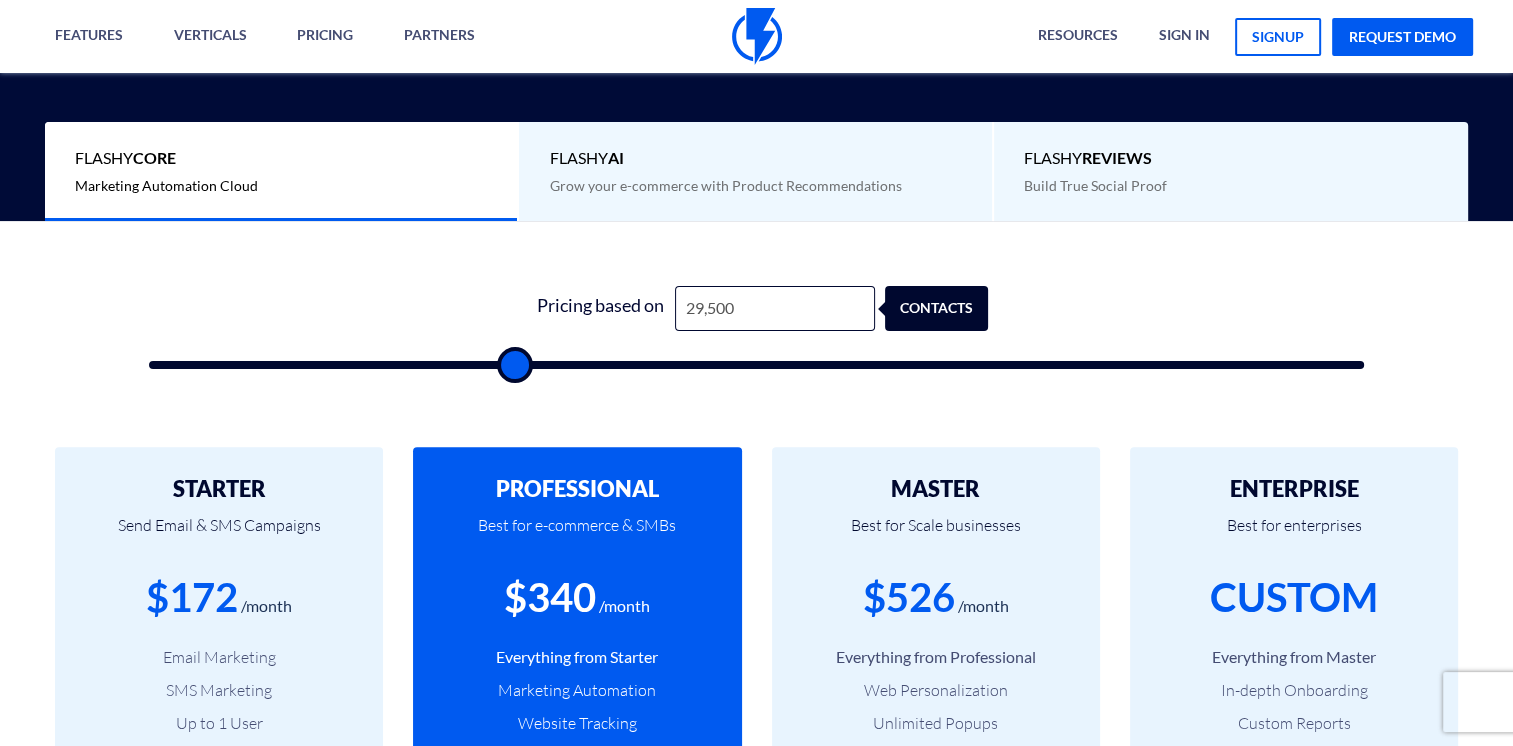 type on "30,500" 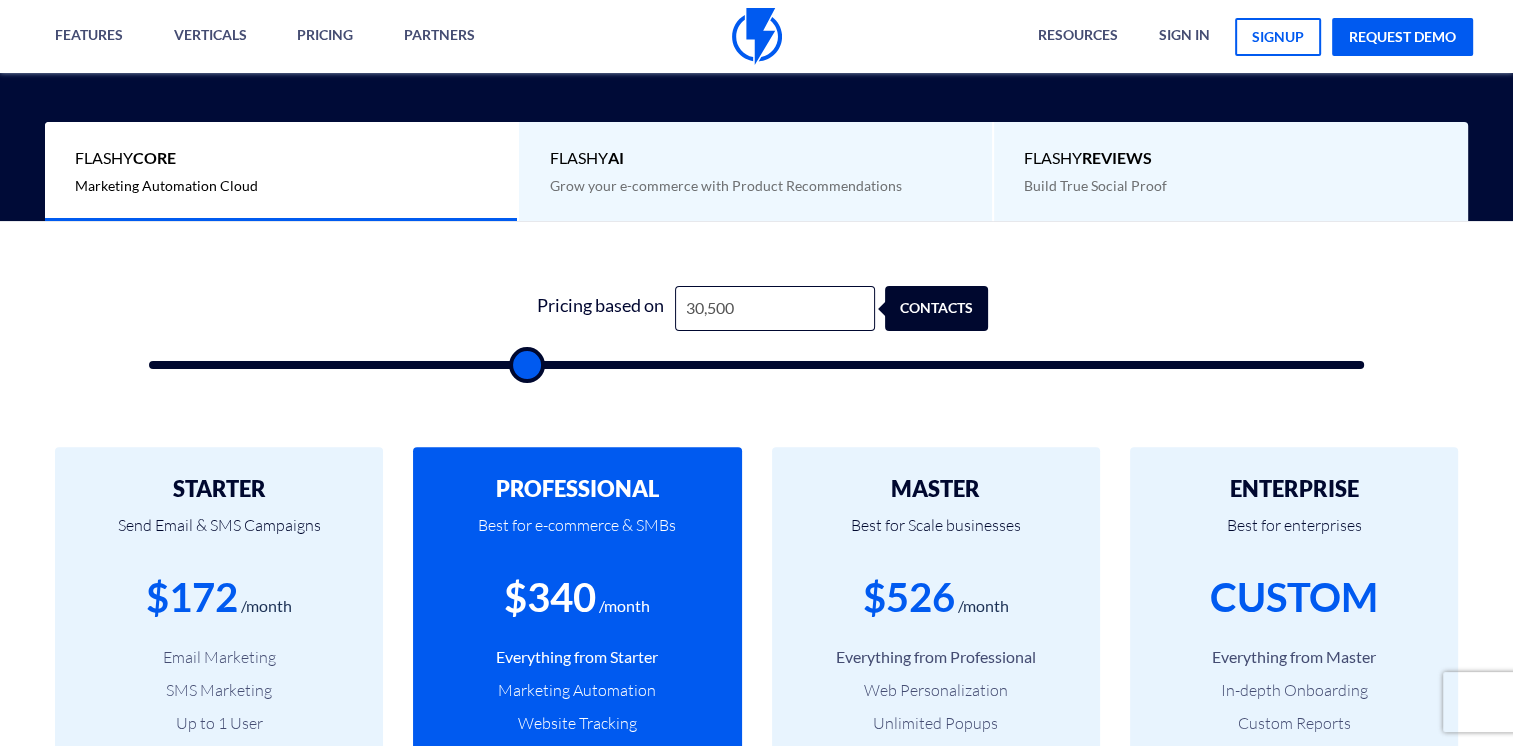 type on "32,000" 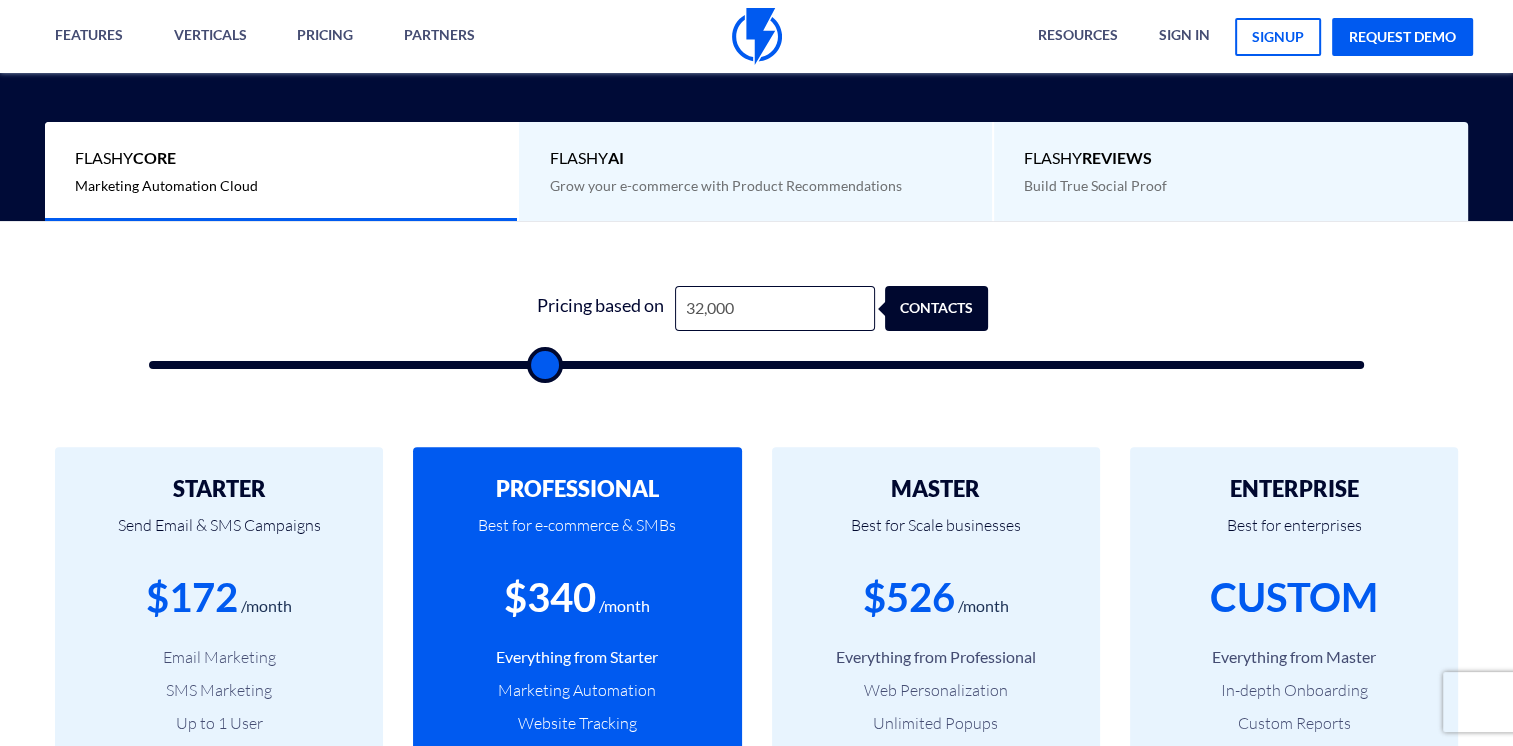 type on "33,000" 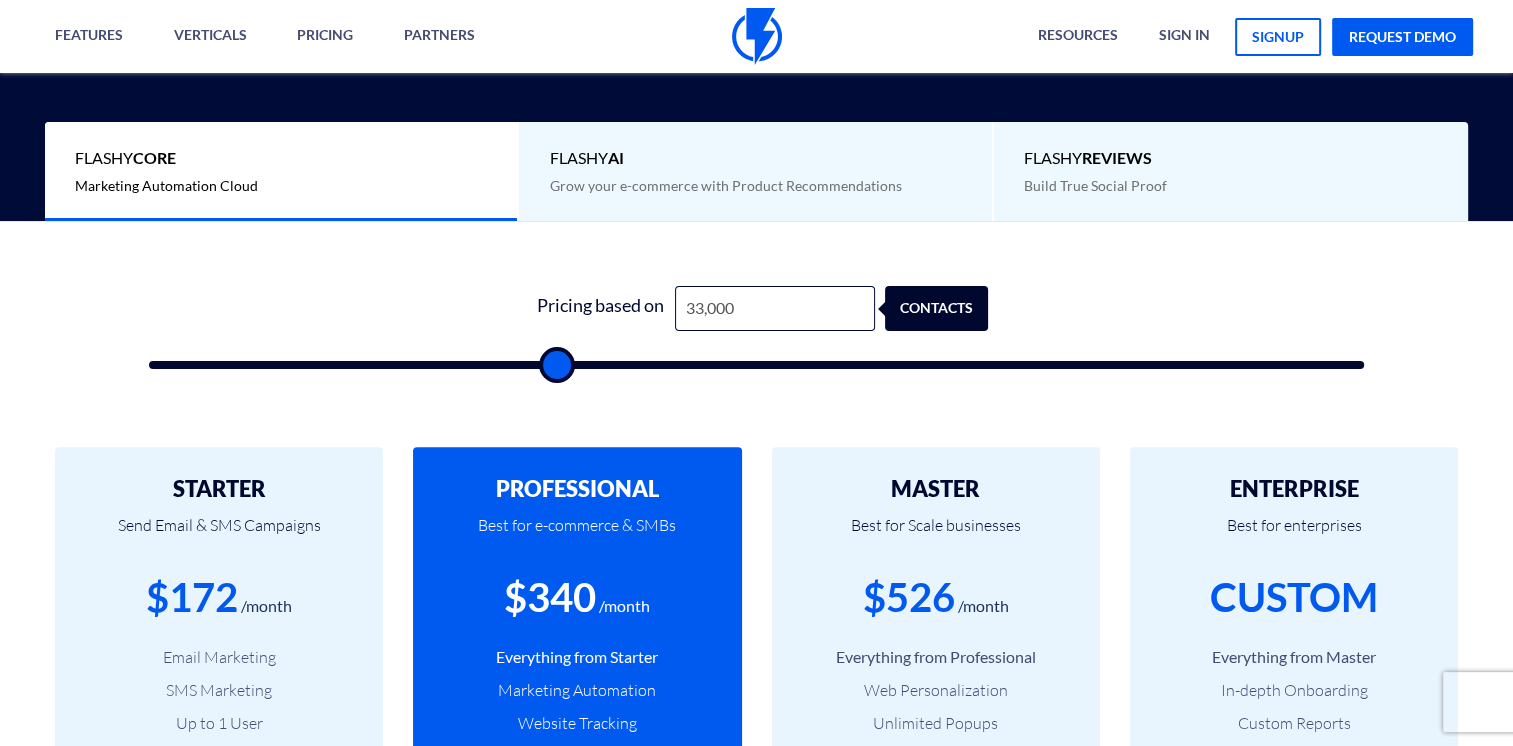 type on "34,000" 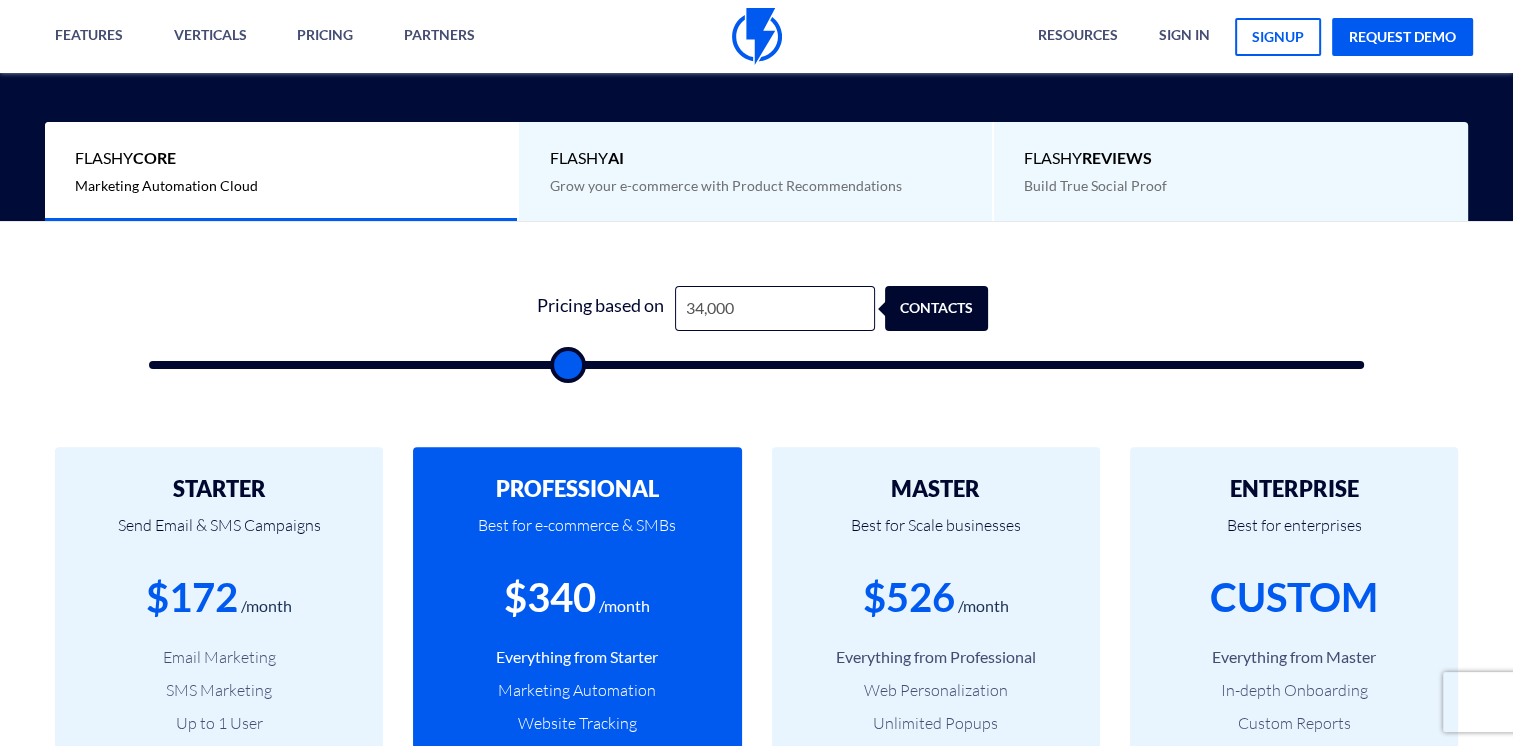 type on "35,000" 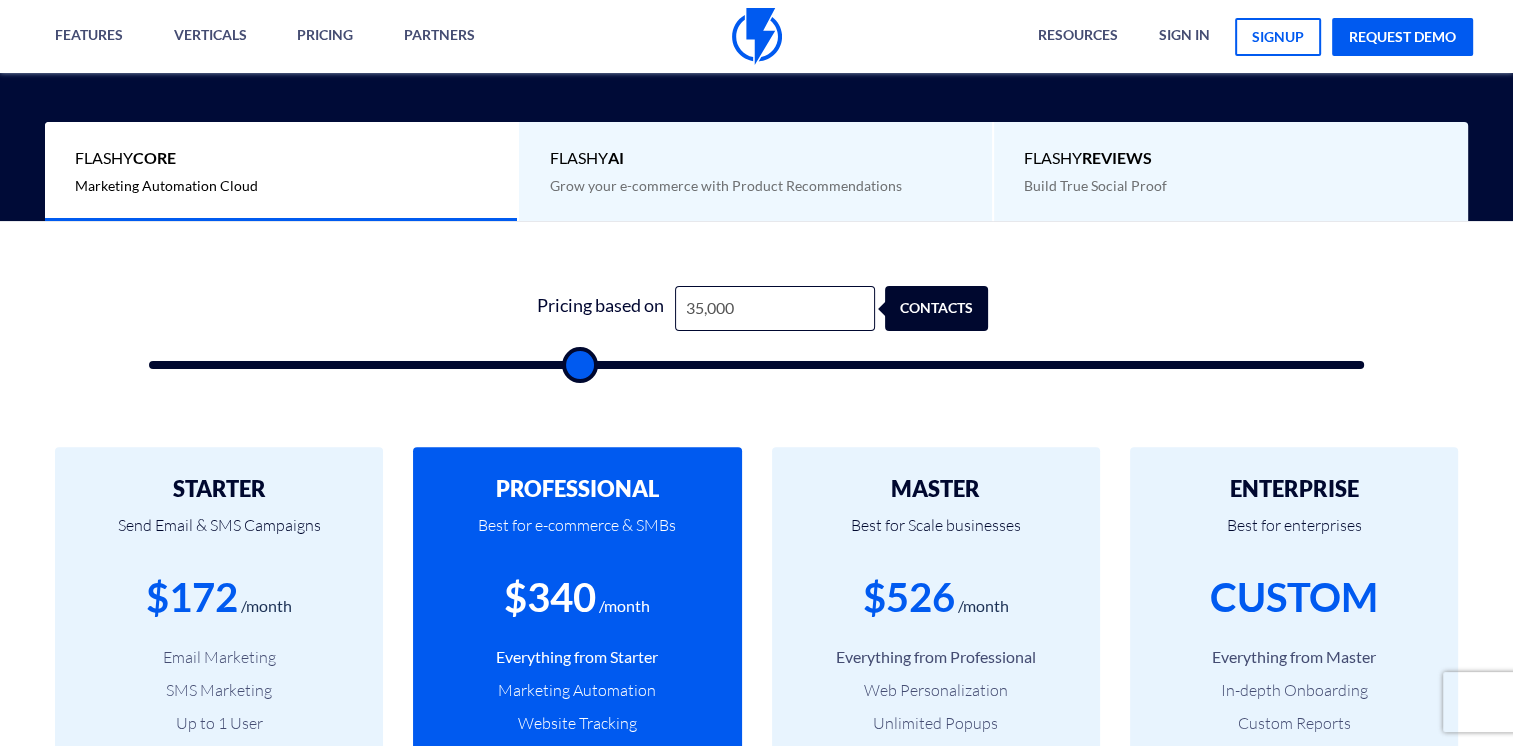 type on "36,000" 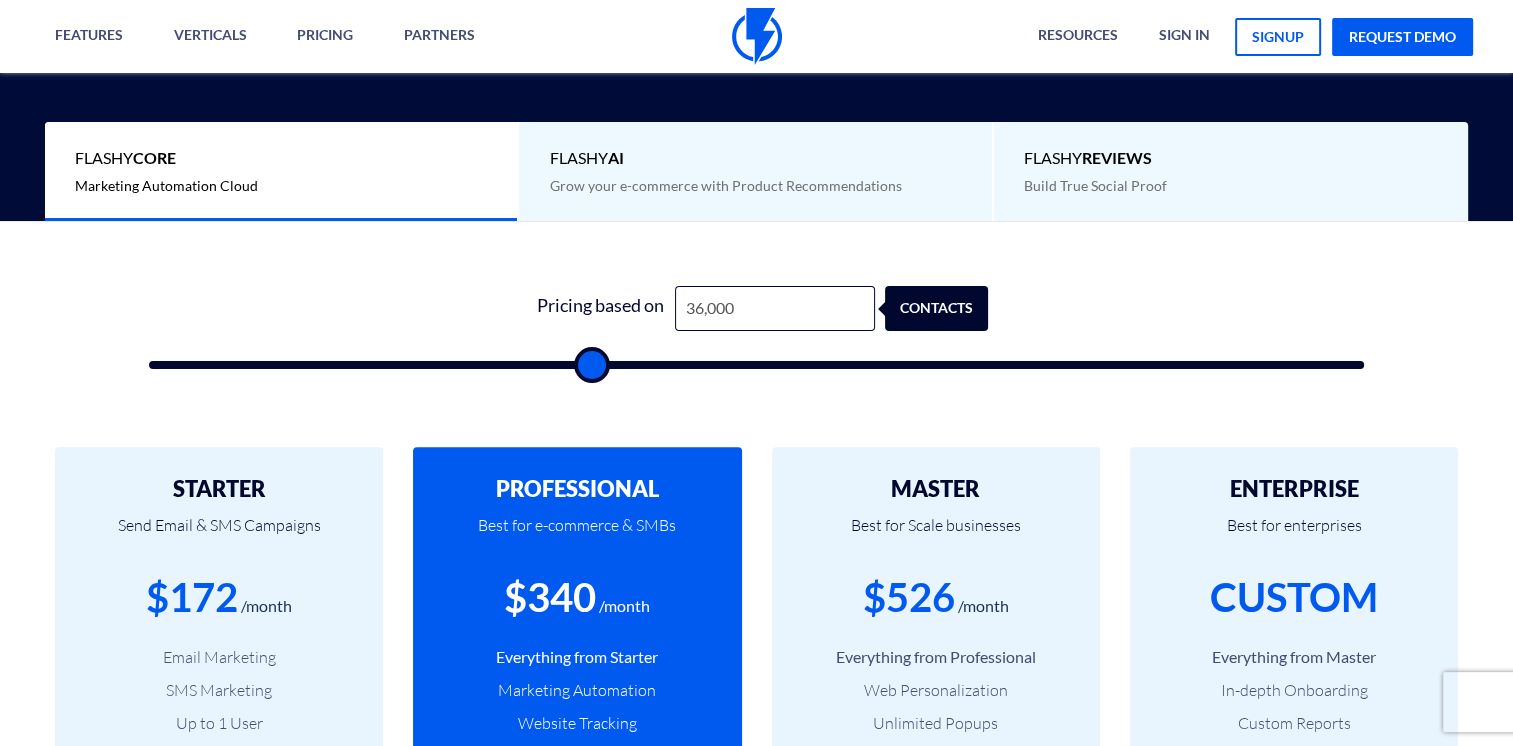 type on "37,000" 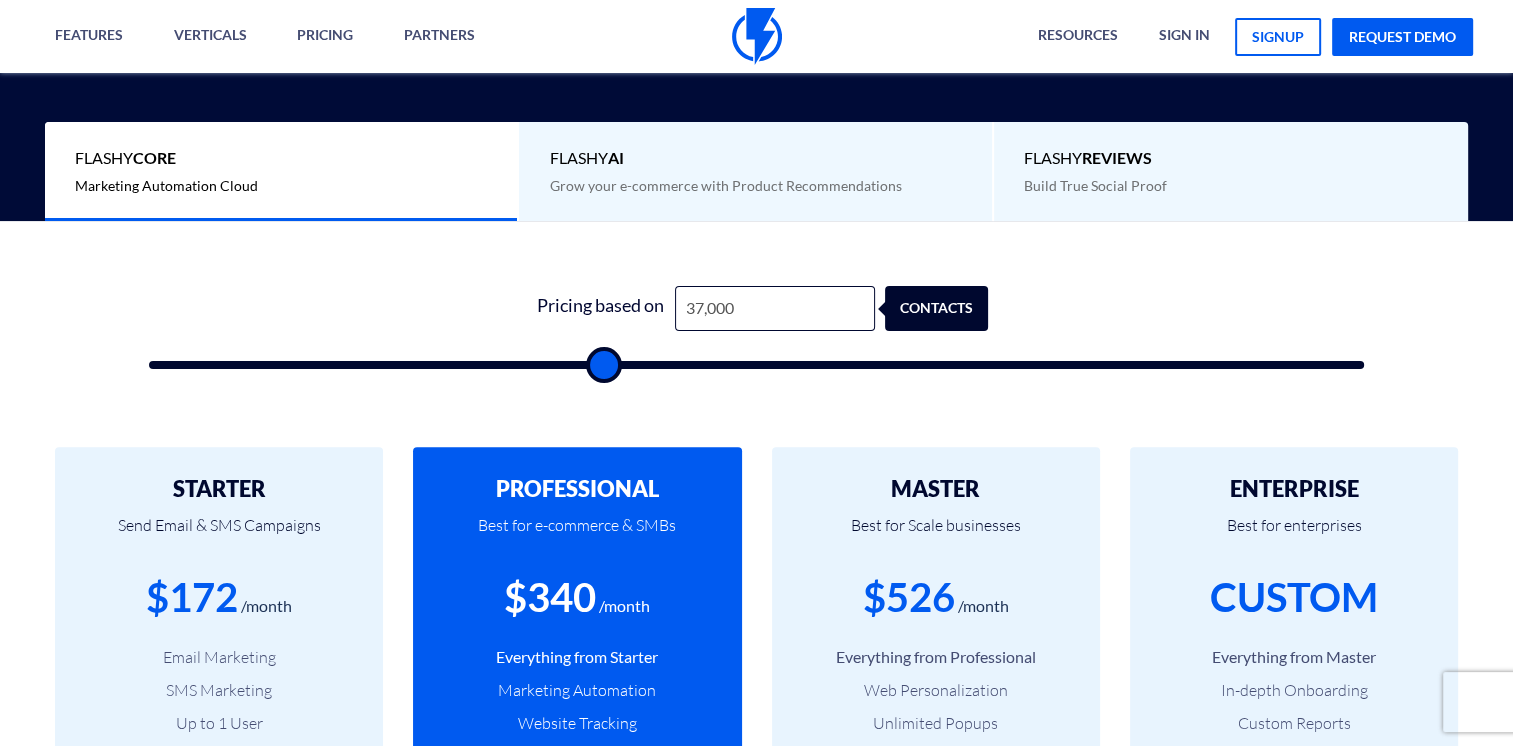 type on "39,000" 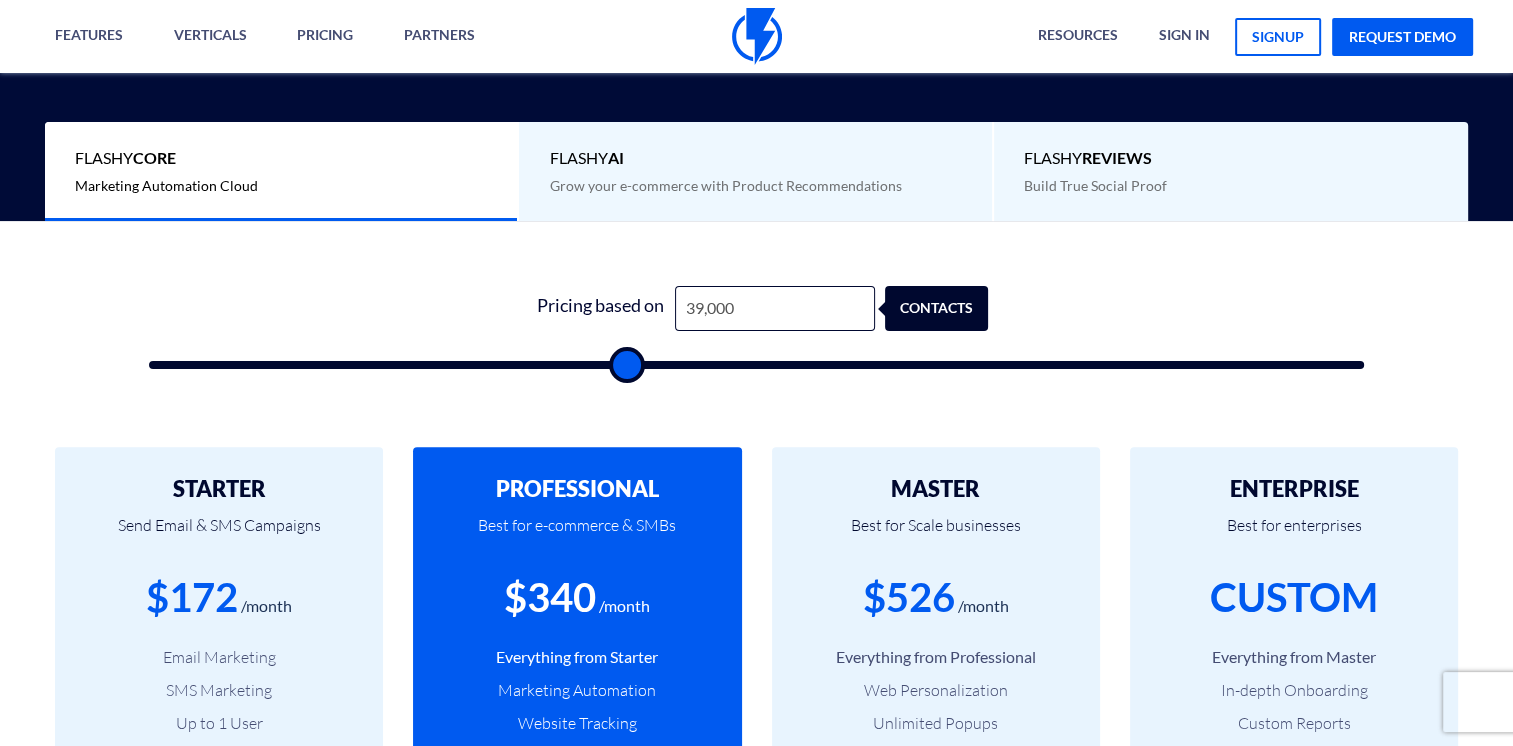 type on "40,000" 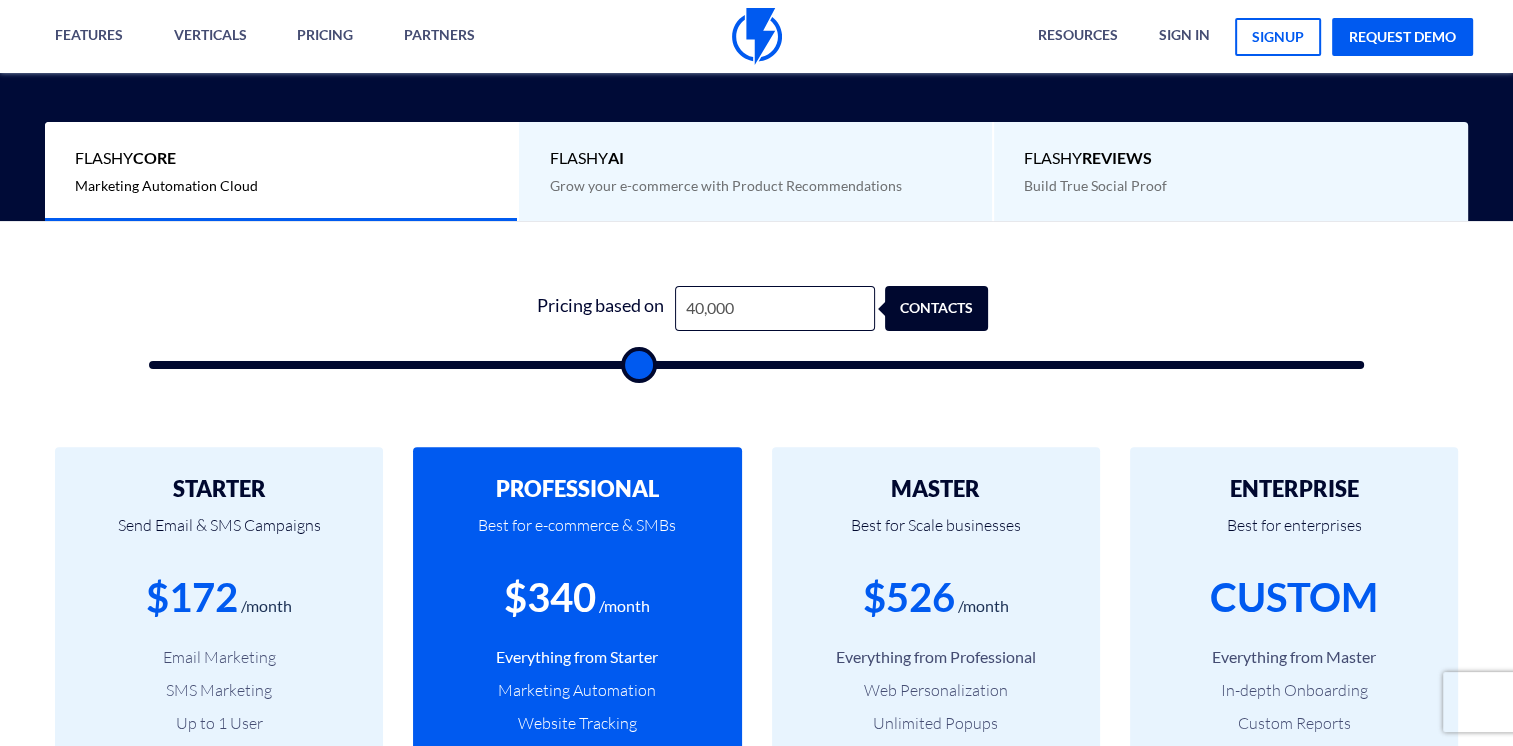 type on "41,500" 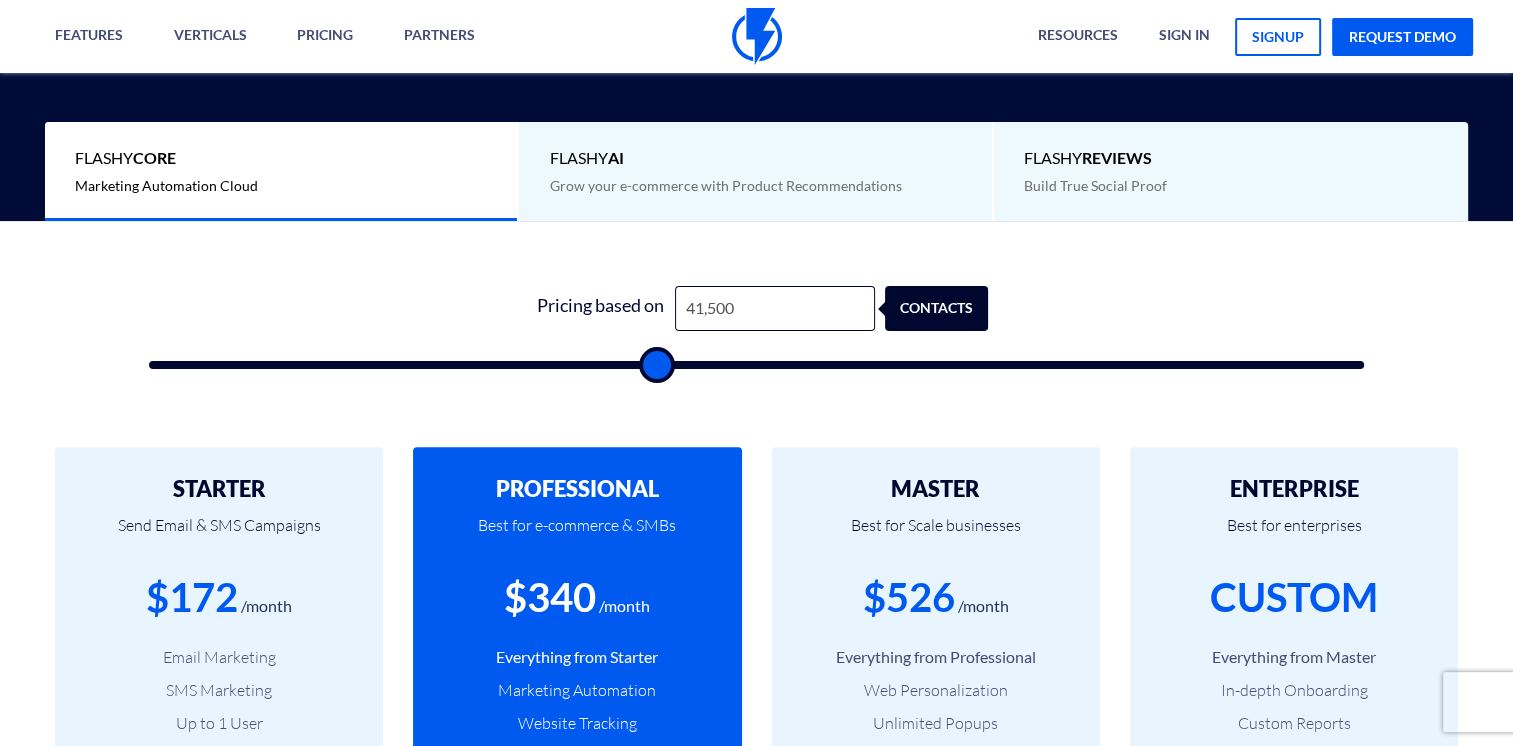 type on "42,500" 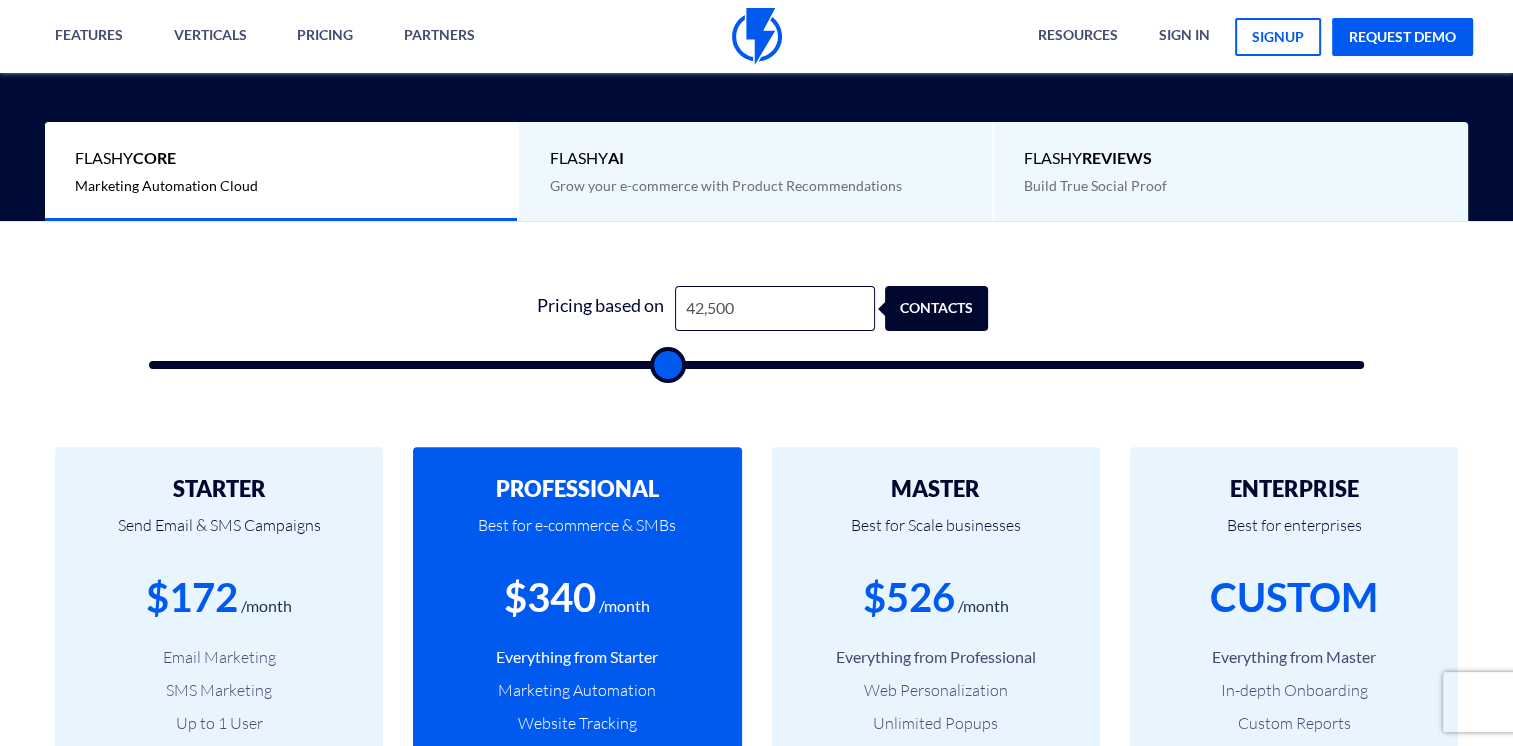 type on "43,500" 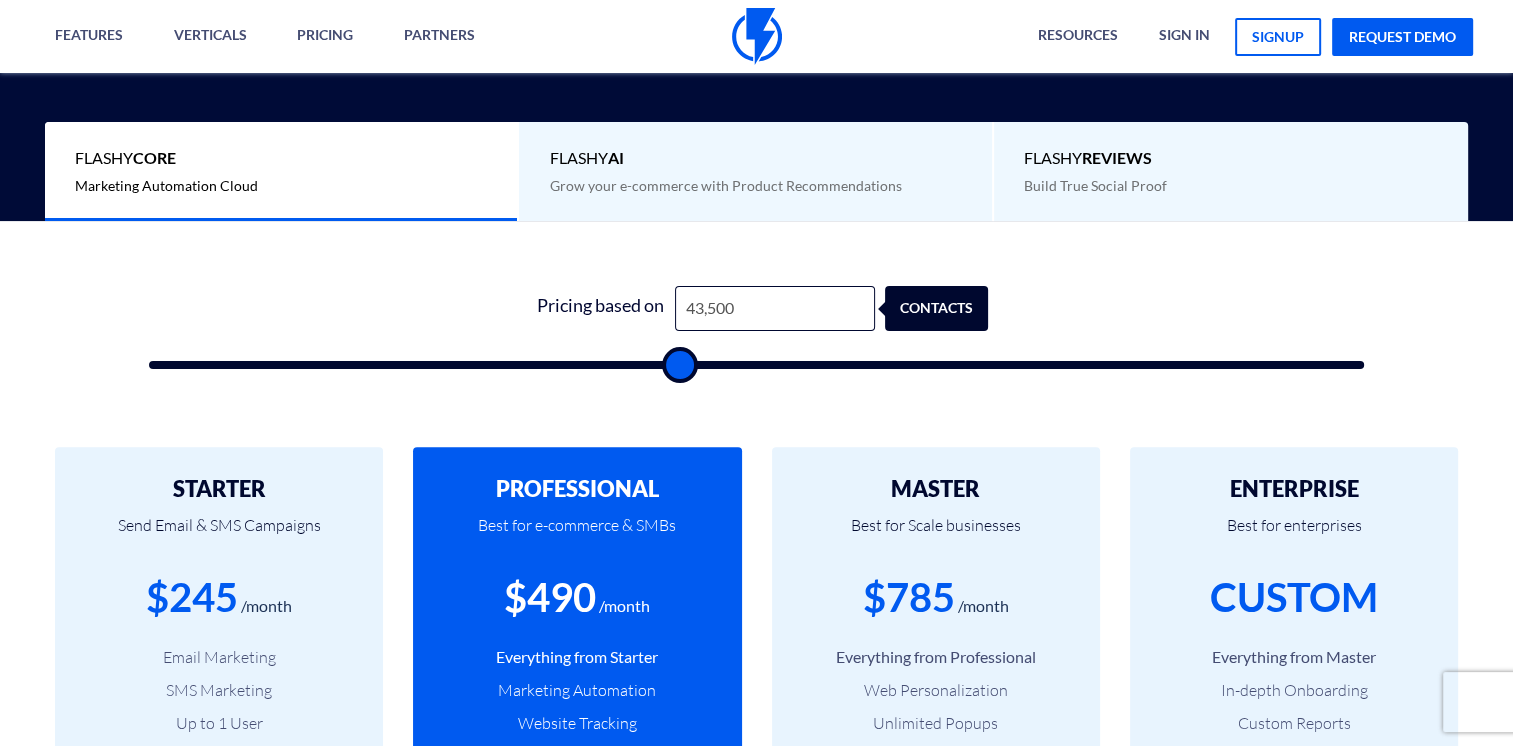 type on "45,000" 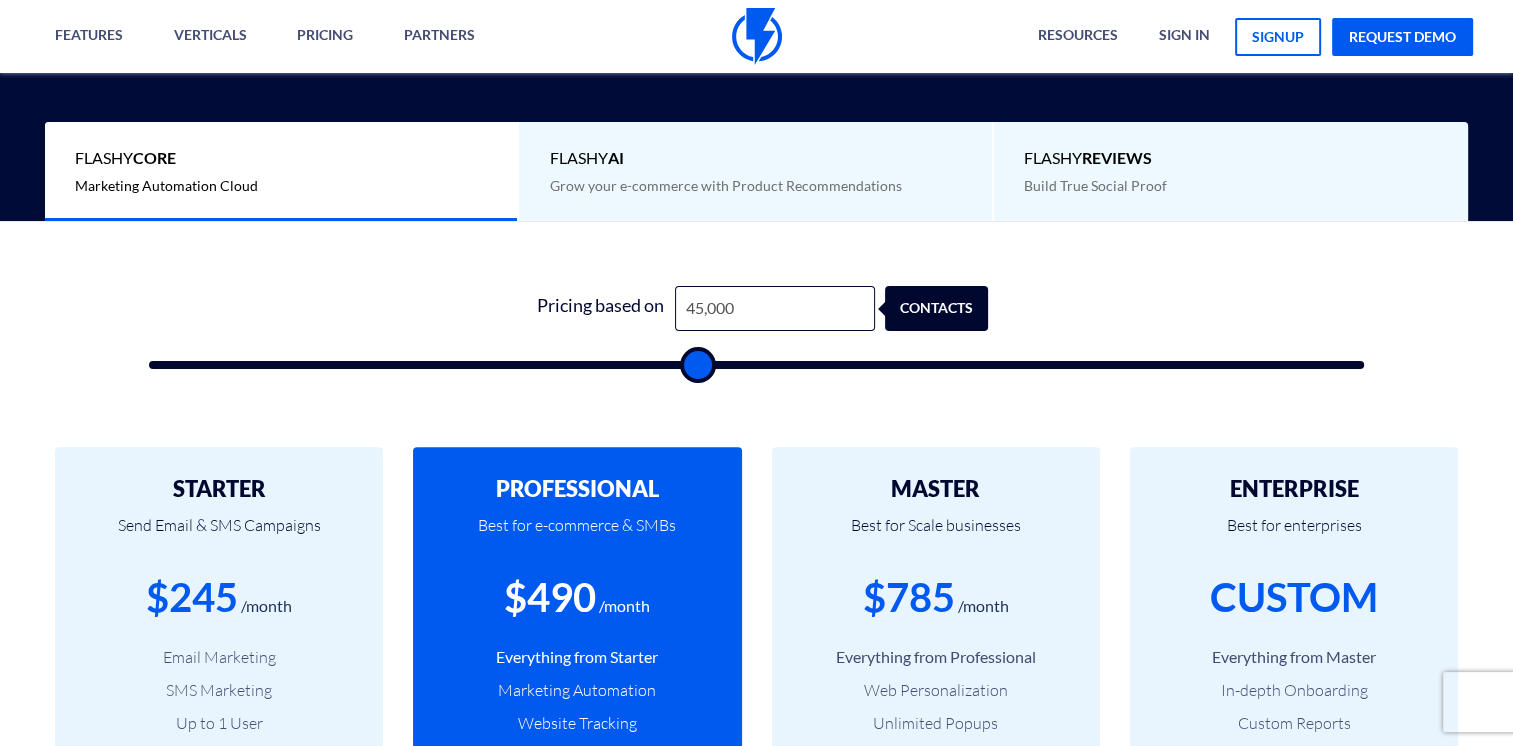 type on "46,000" 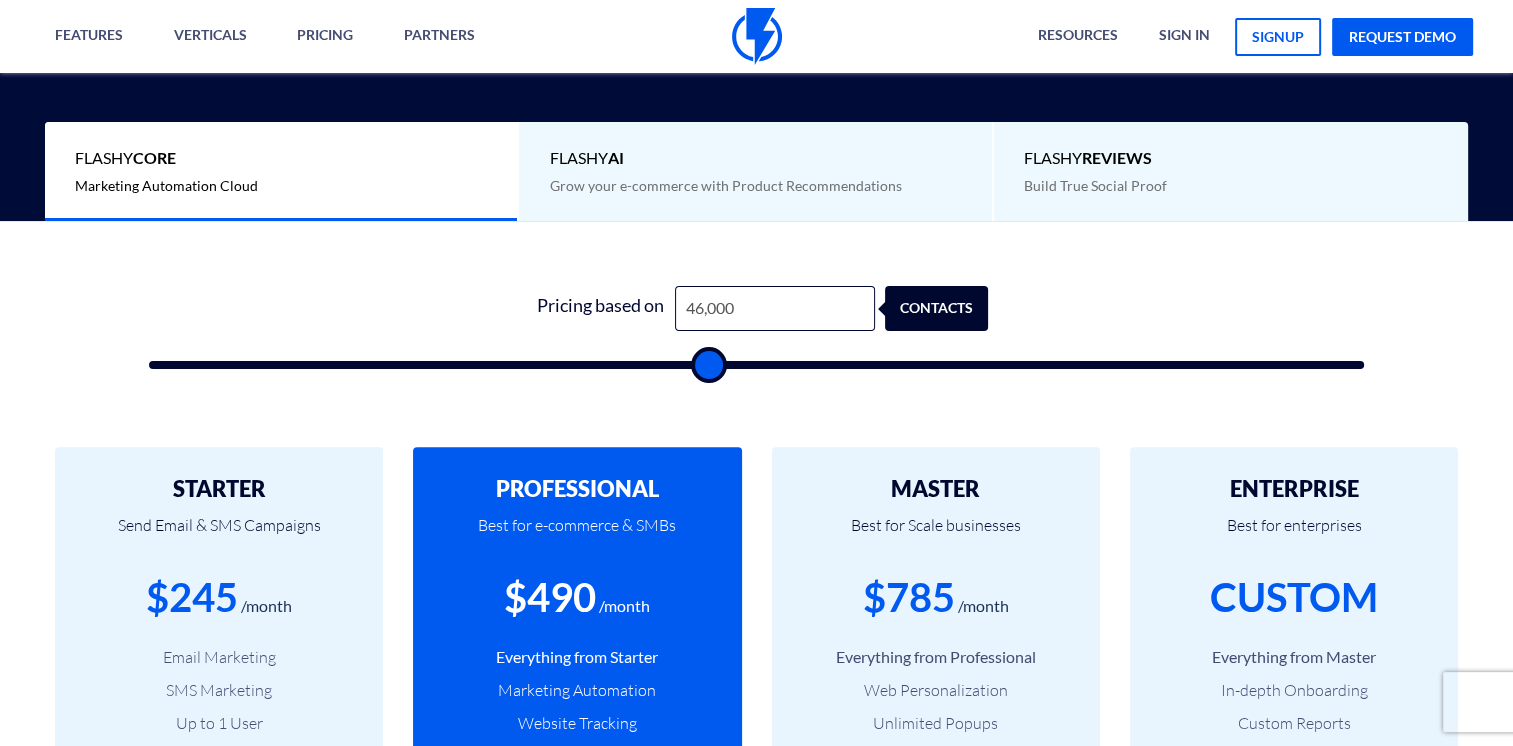 type on "47,000" 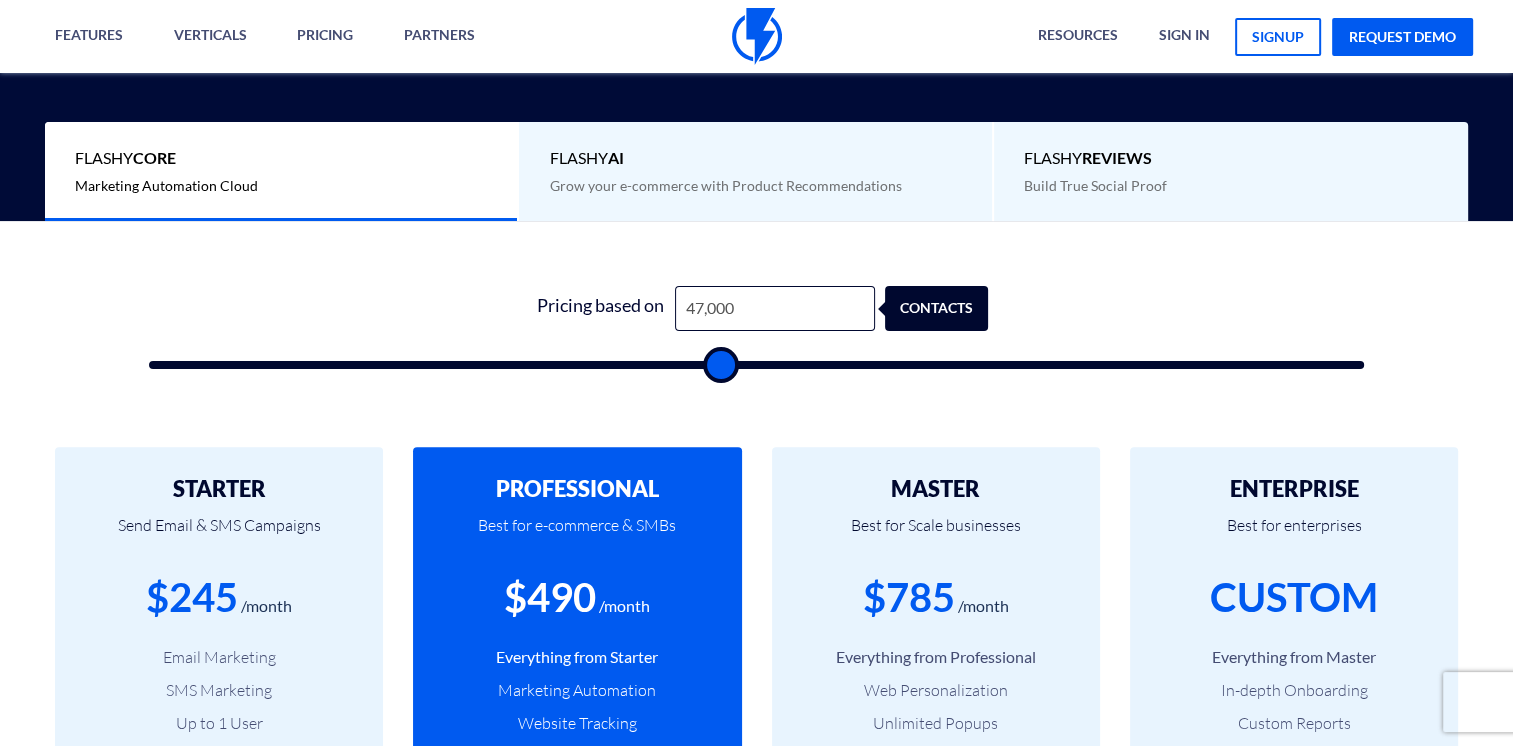 type on "48,500" 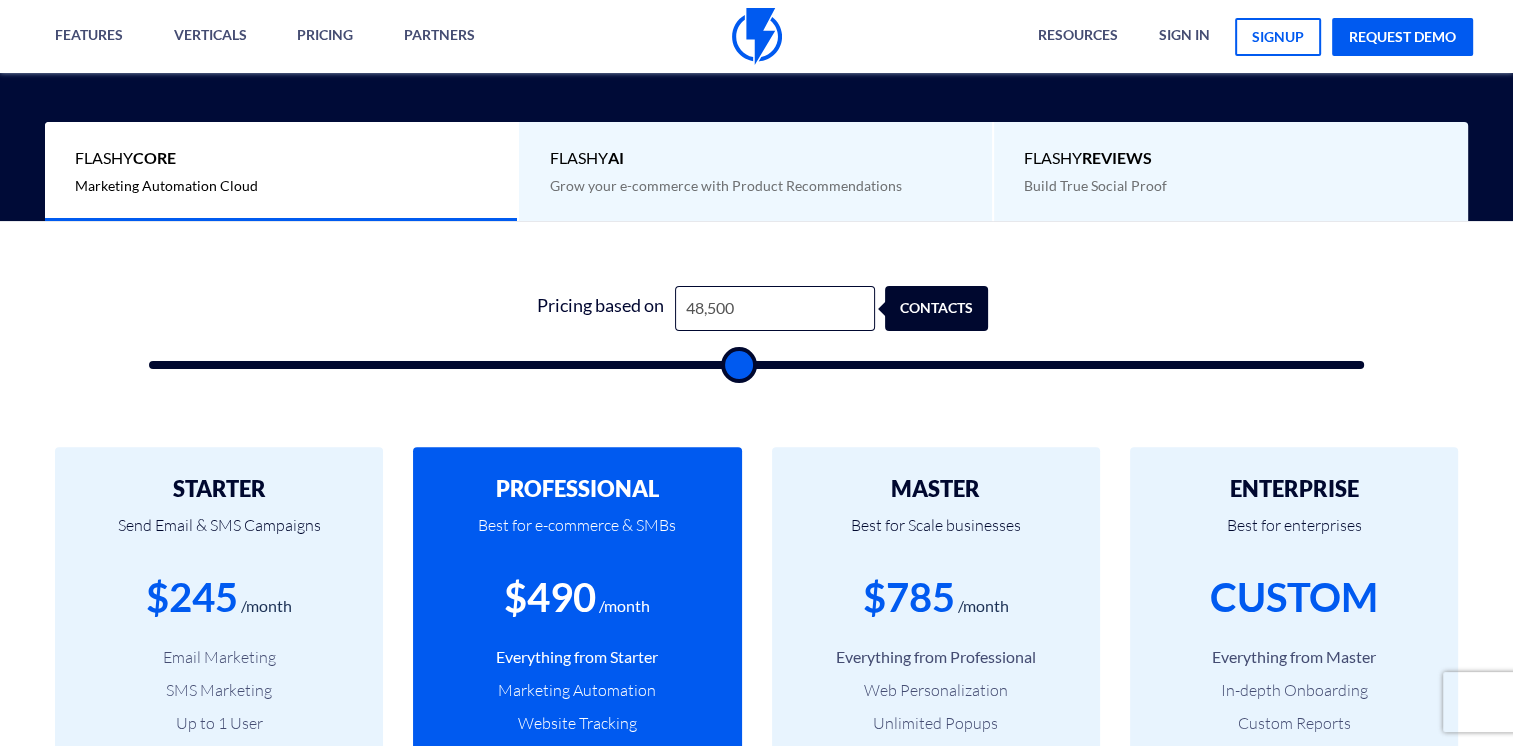 type on "49,500" 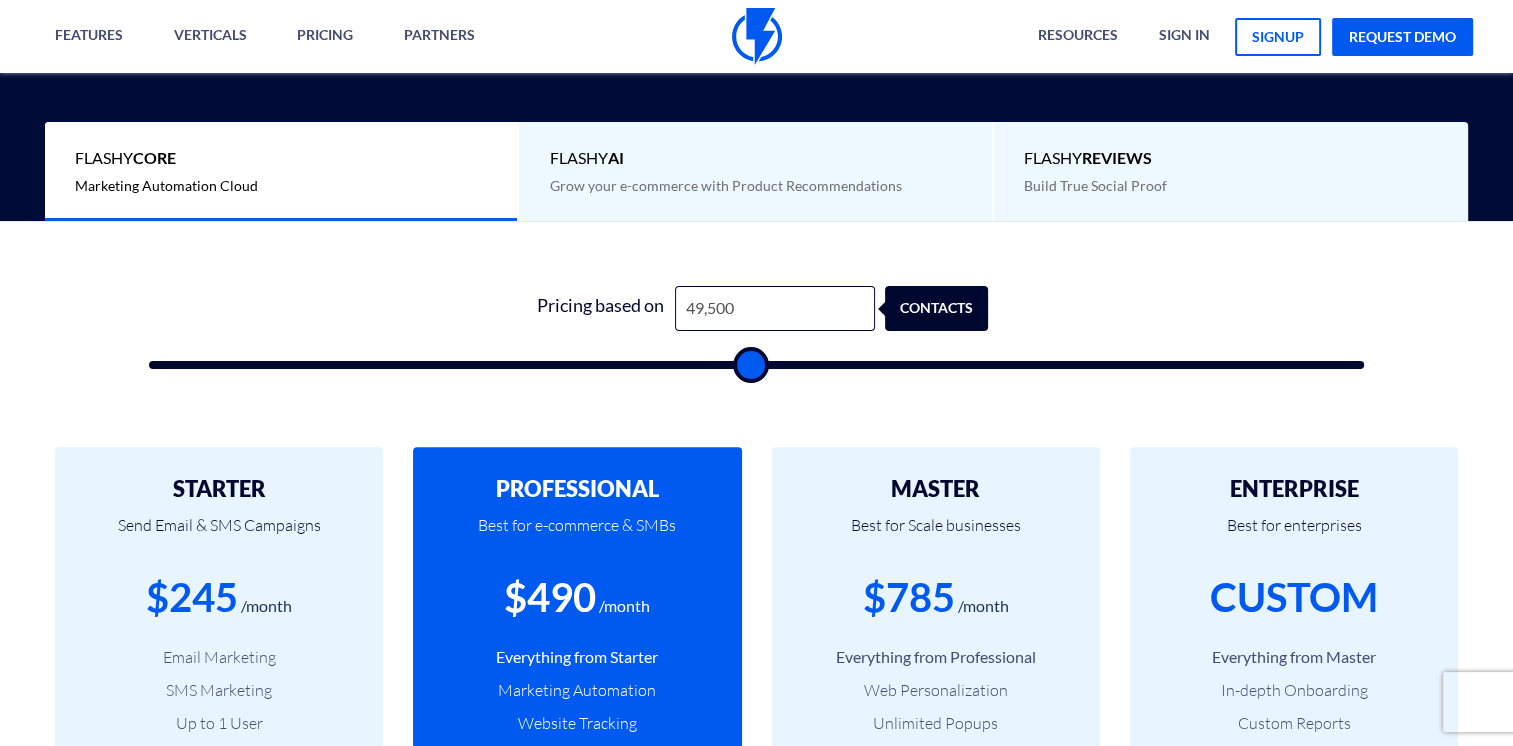 type on "50,500" 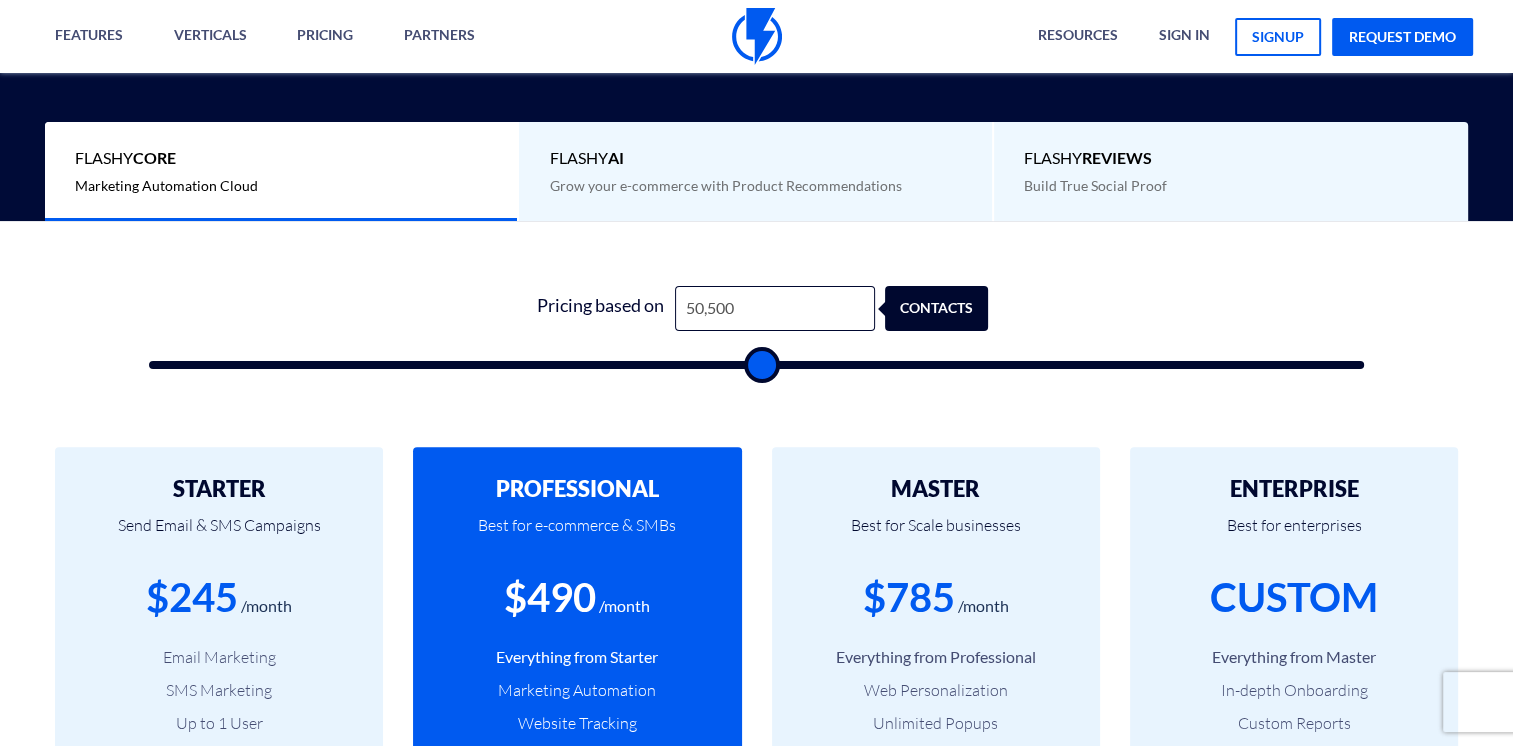 type on "51,000" 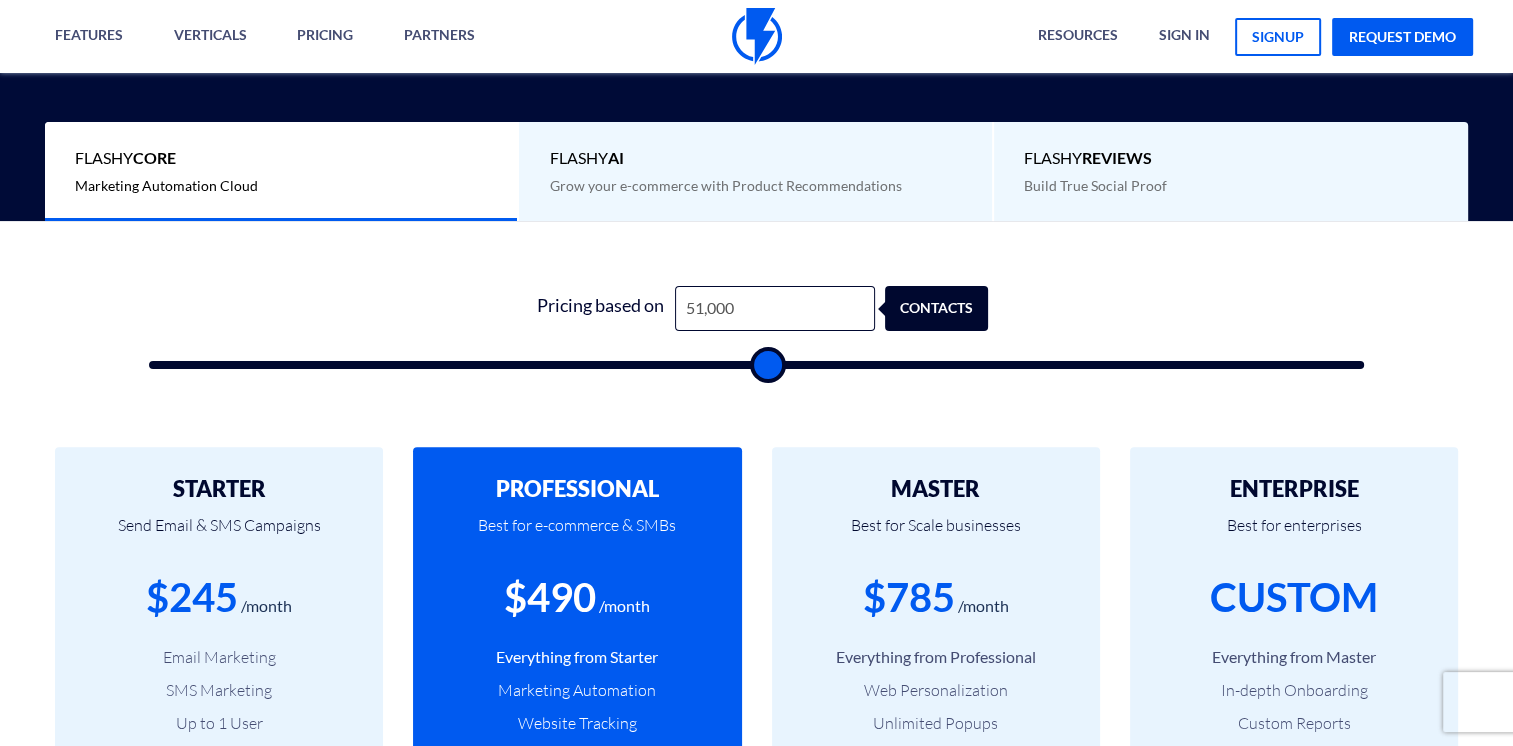 type on "52,000" 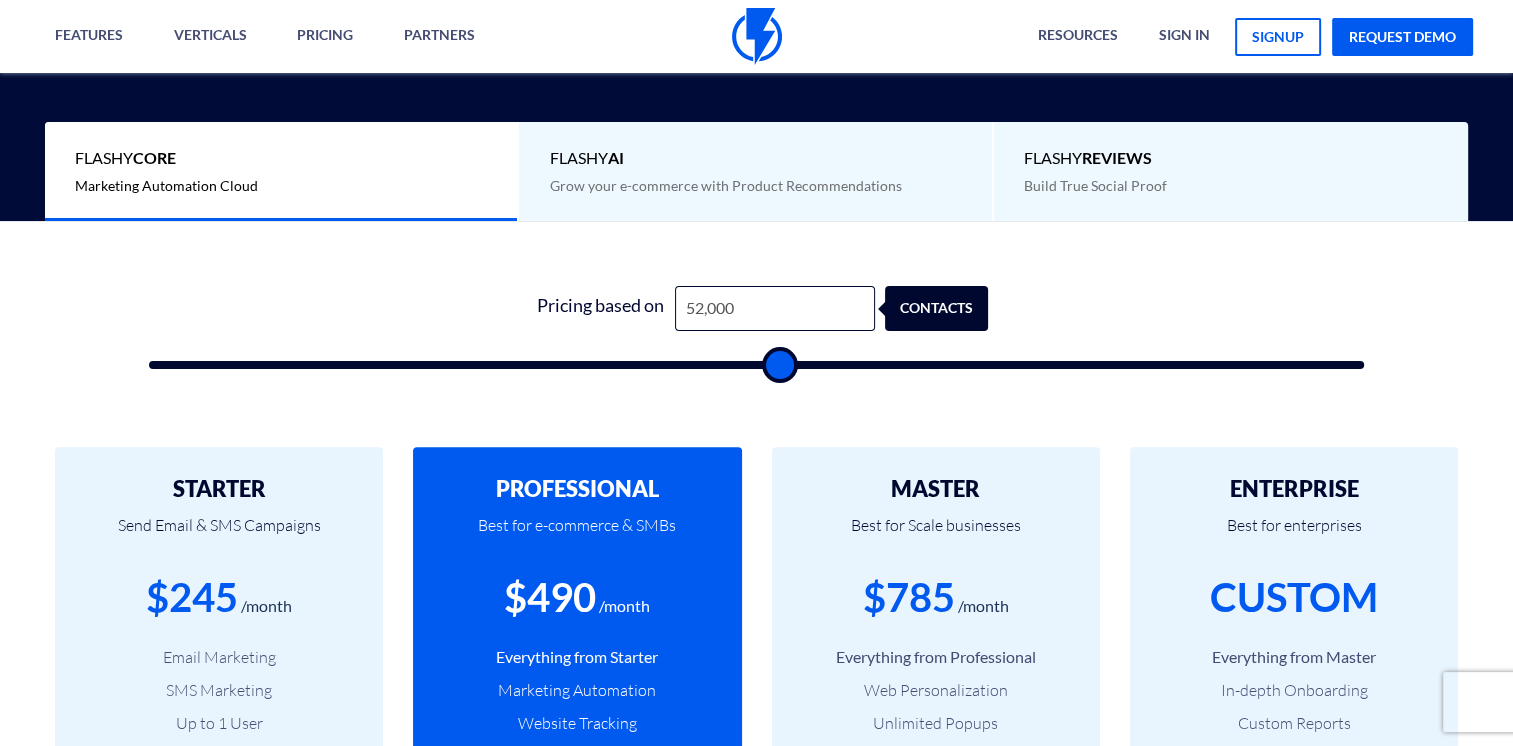 type on "53,500" 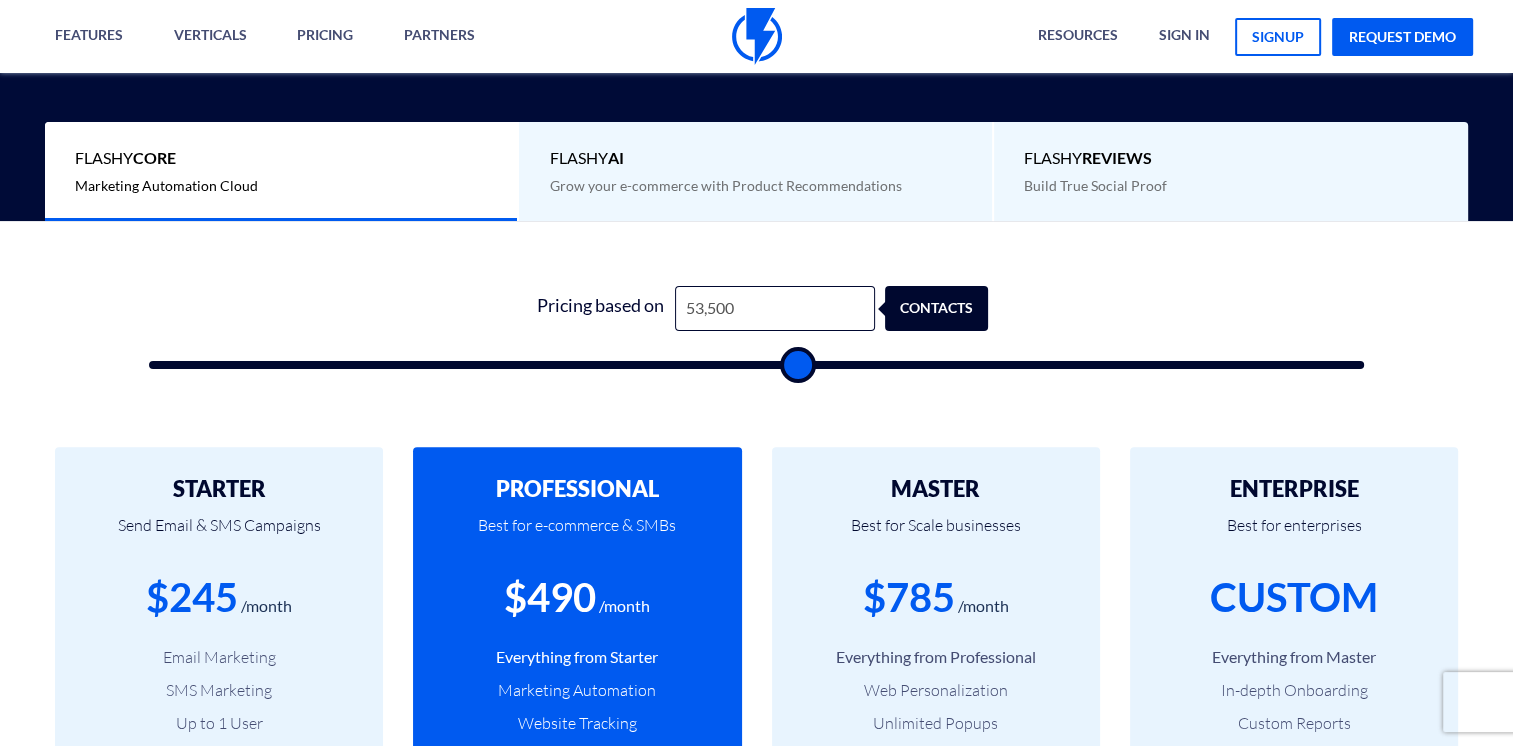 type on "55,000" 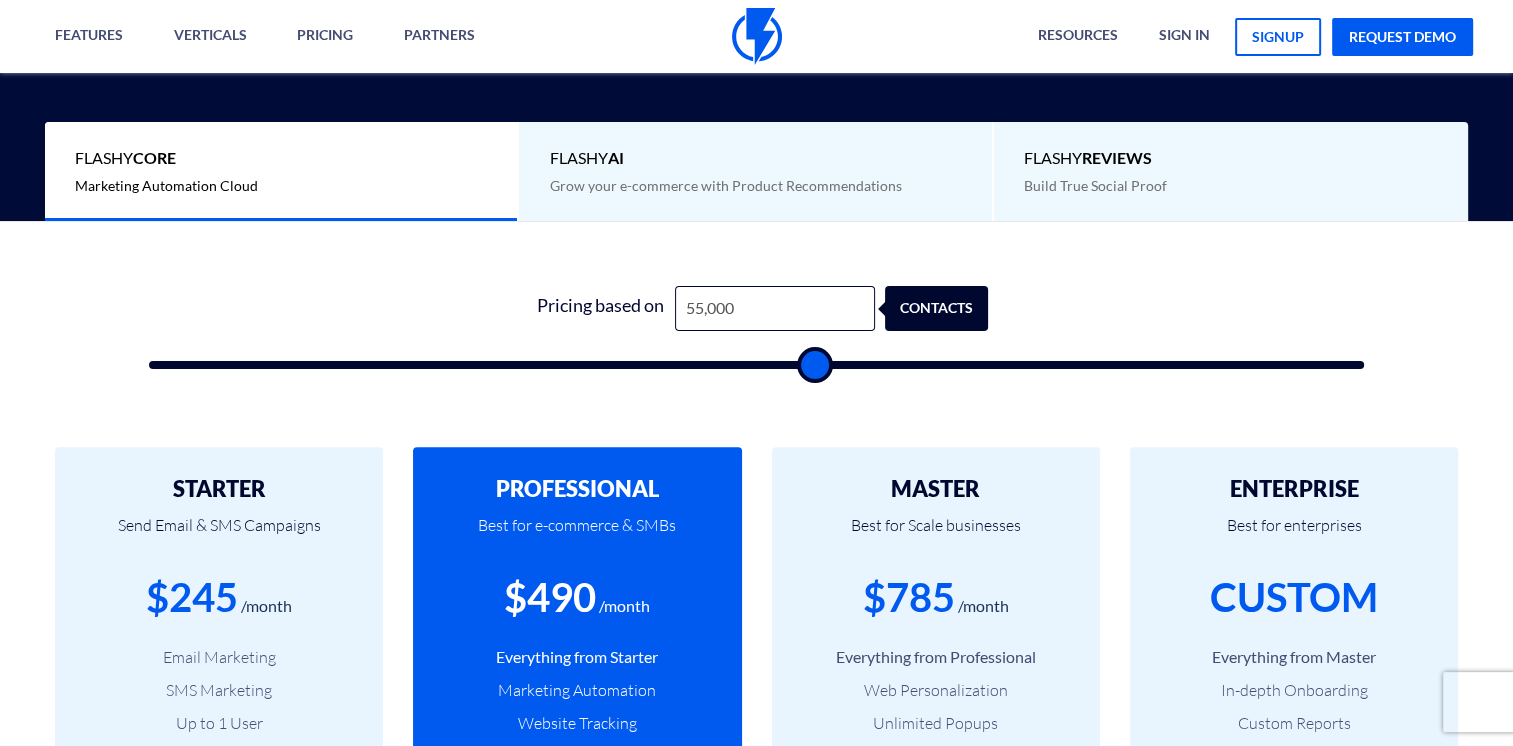 type on "56,000" 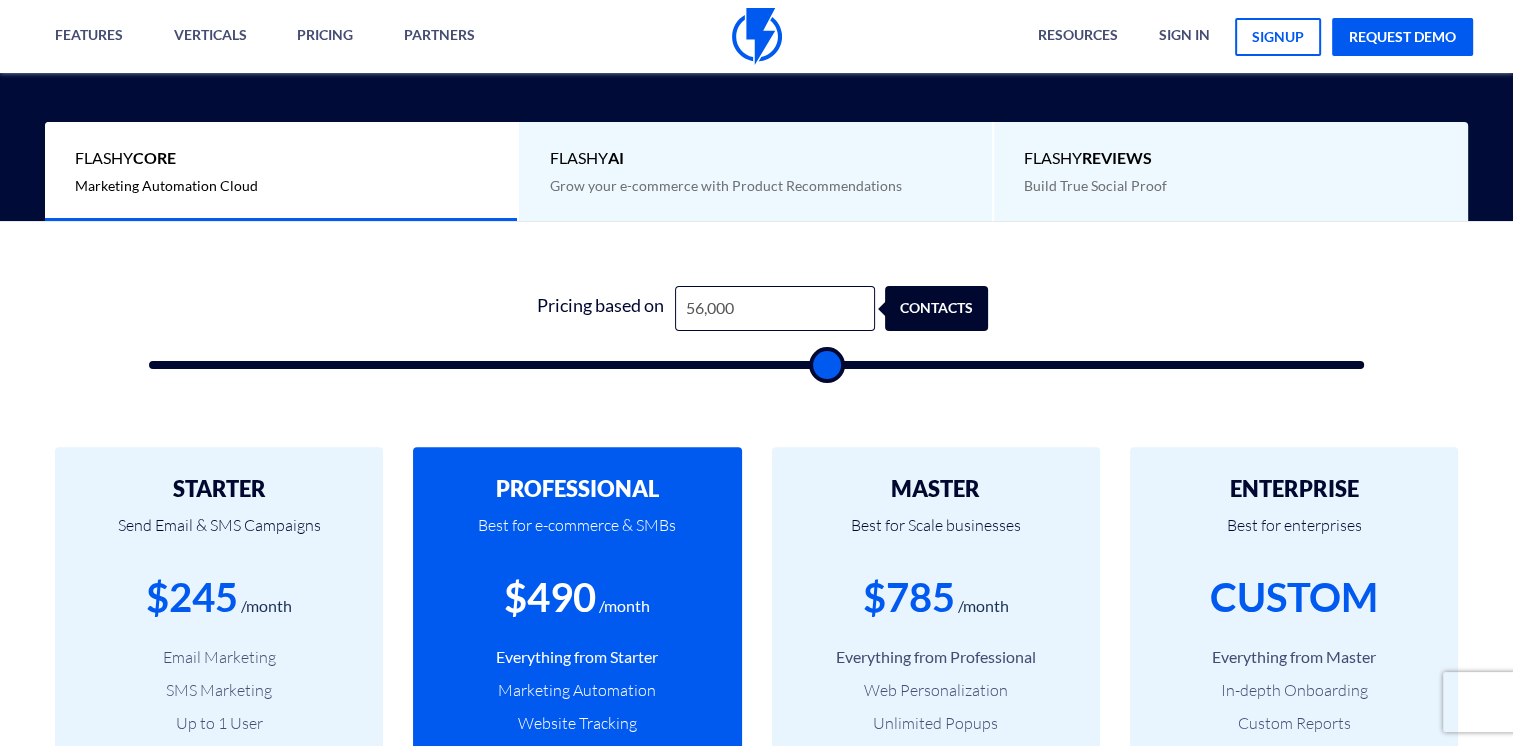 type on "56,500" 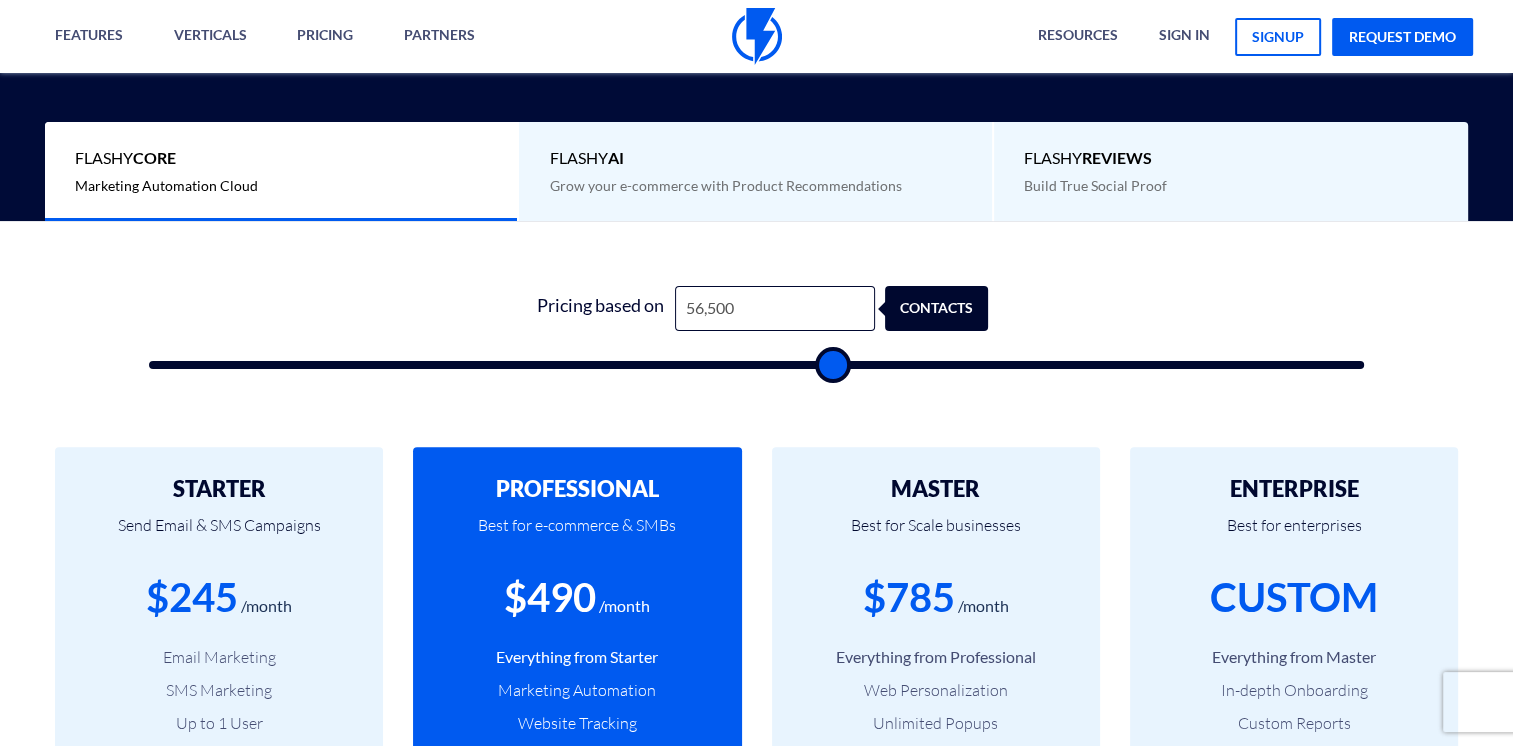 type on "57,500" 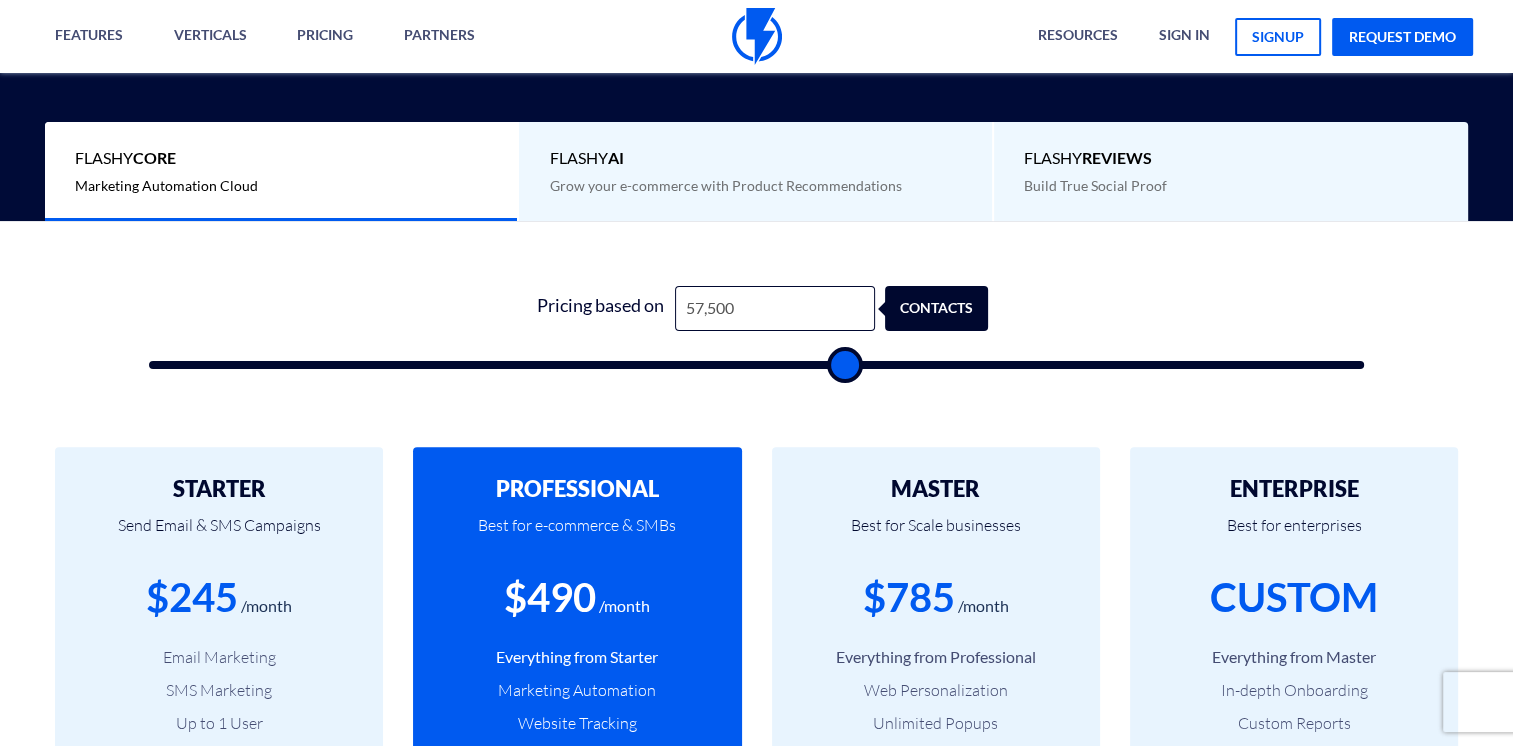 type on "58,500" 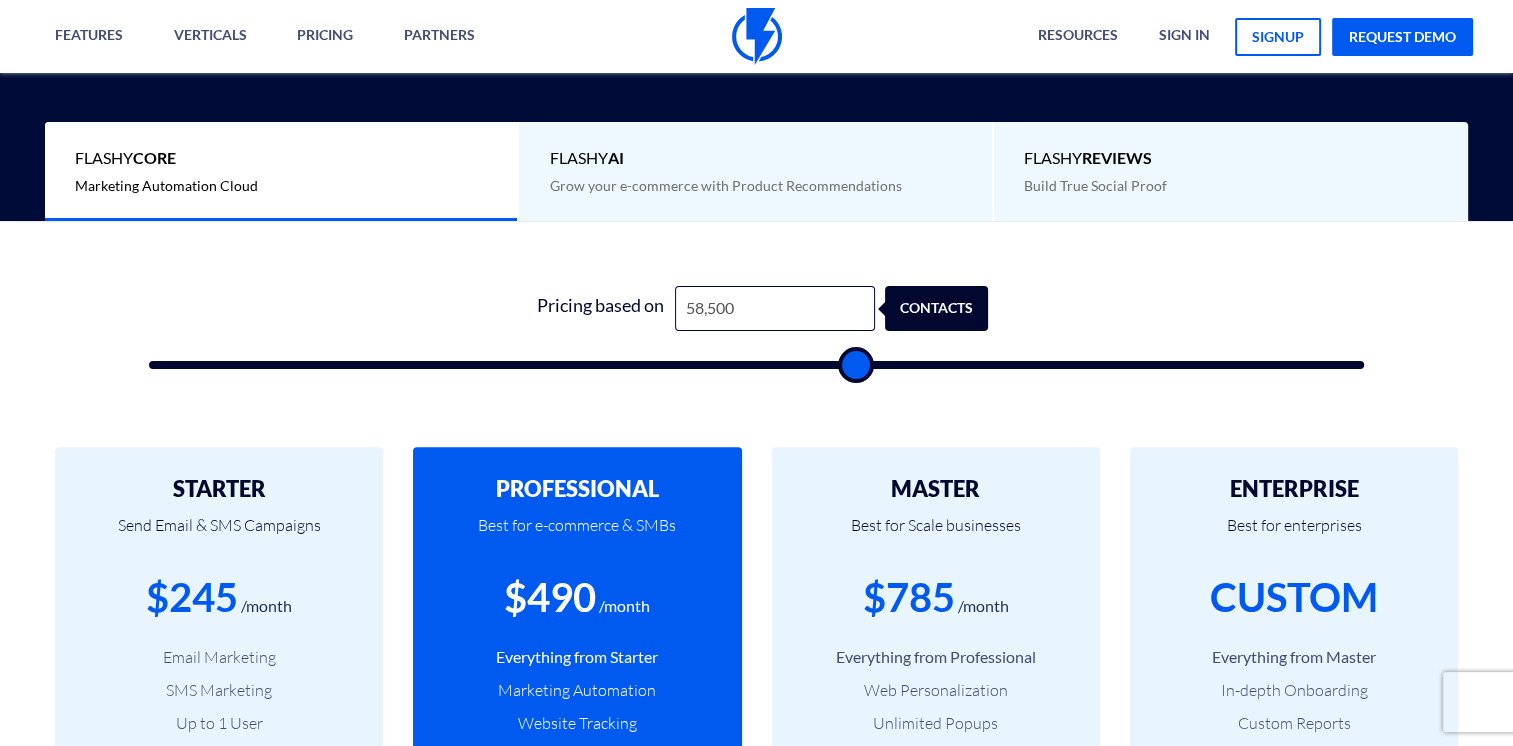 type on "60,000" 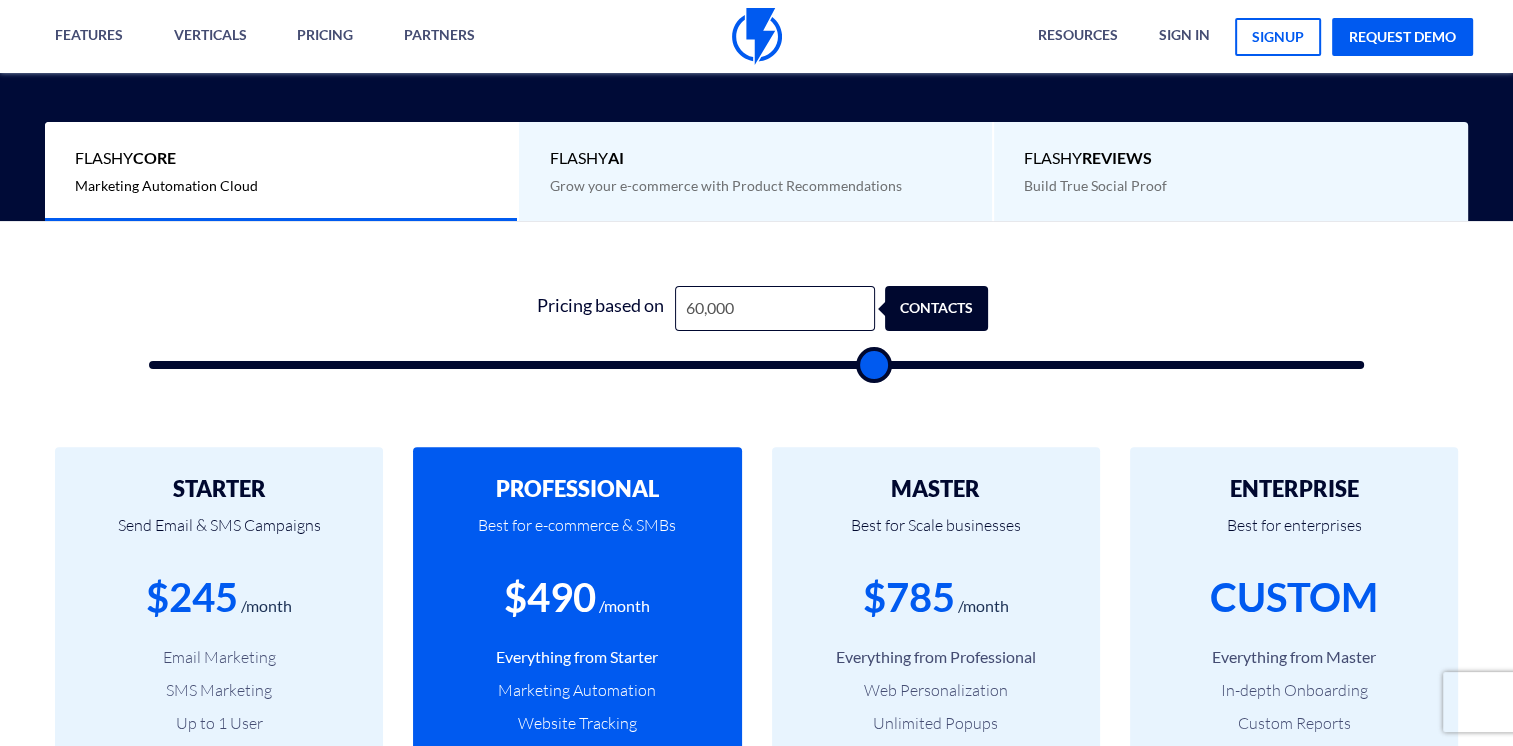 type on "61,000" 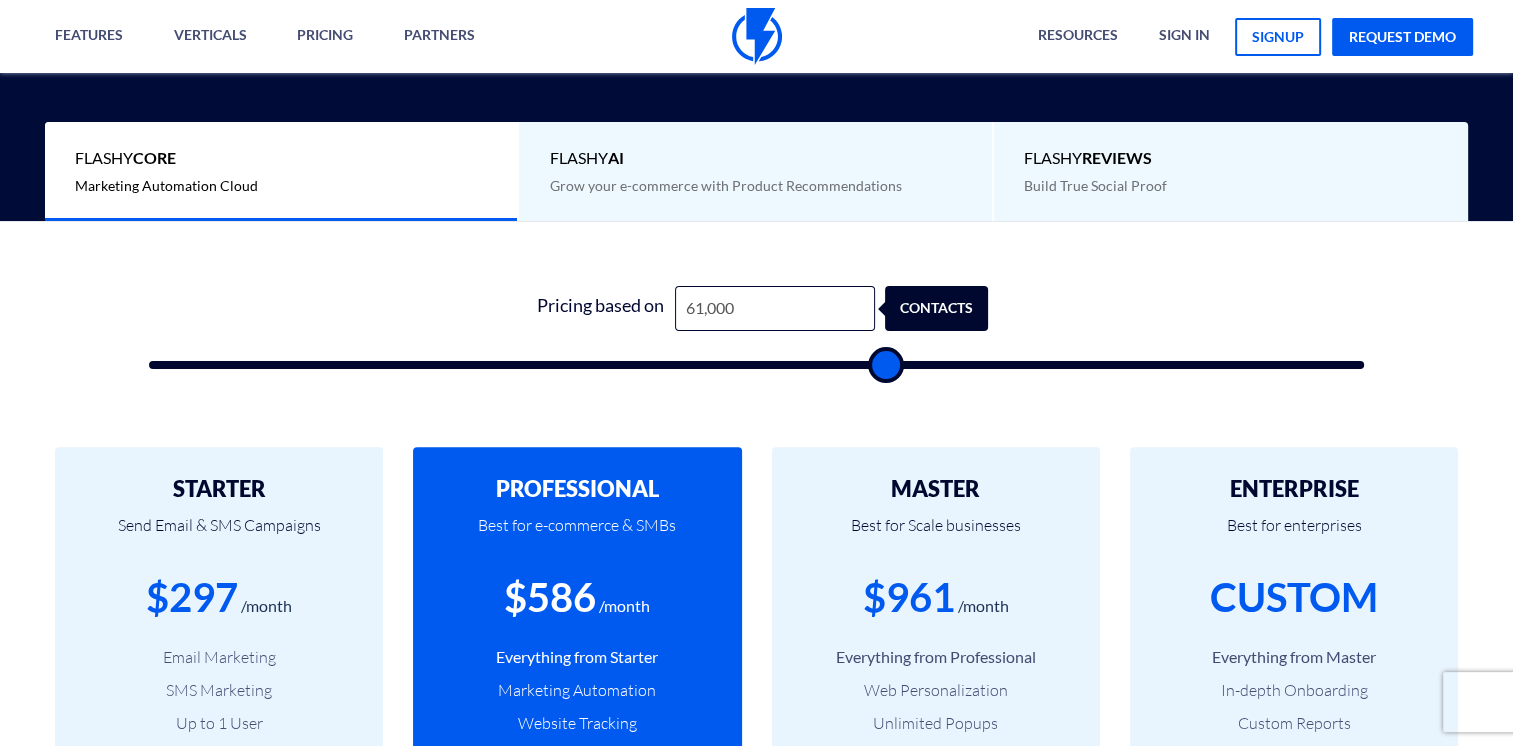 type on "61,500" 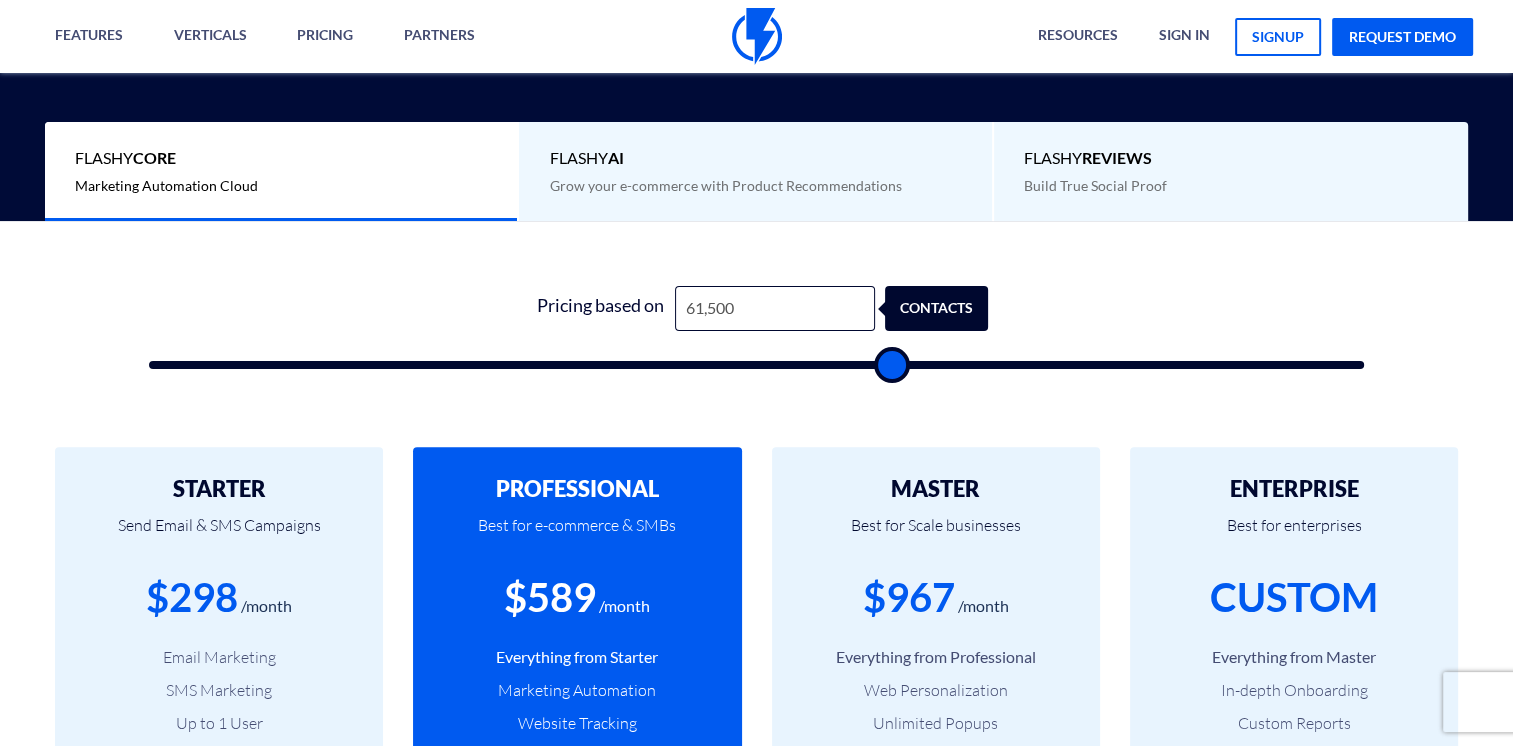 type on "60,500" 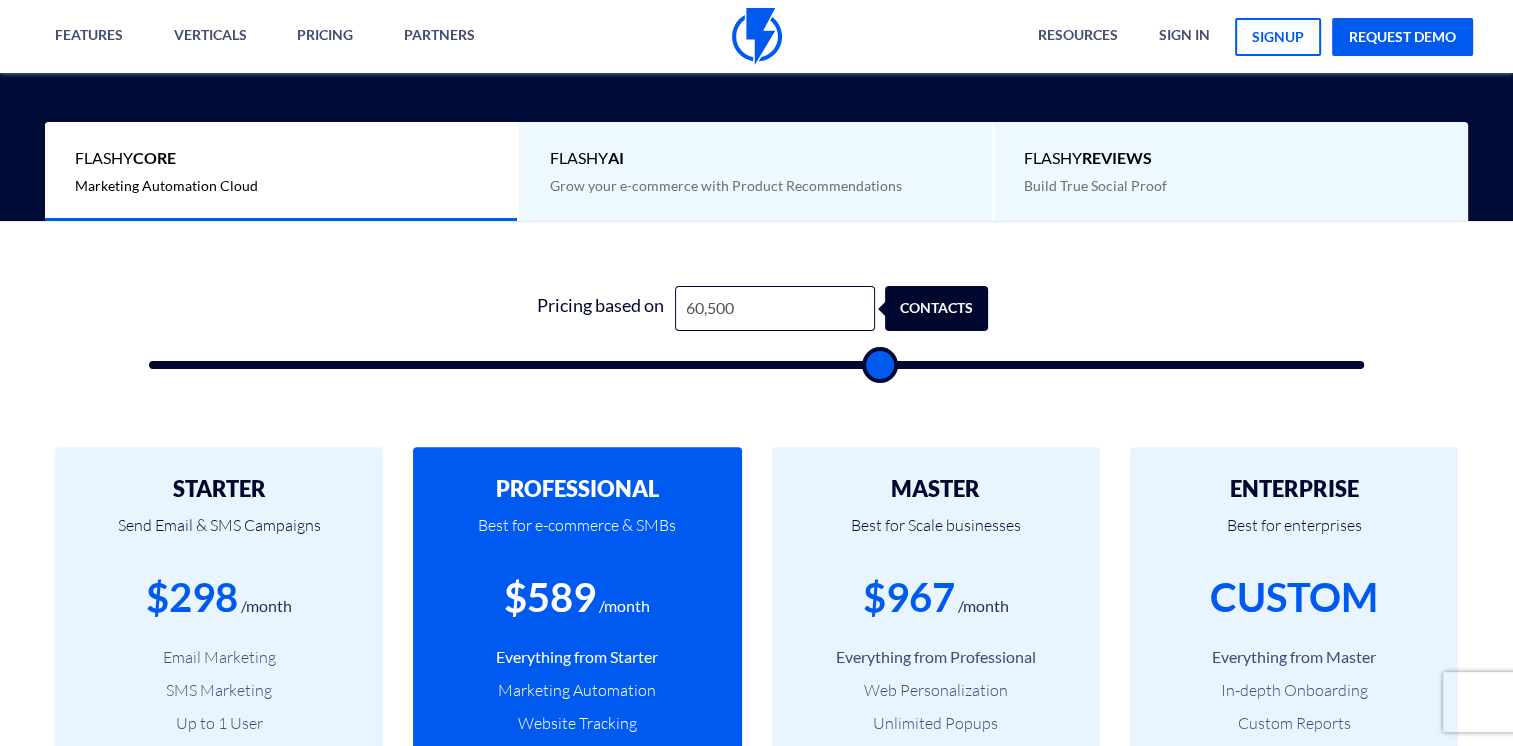 type on "55,000" 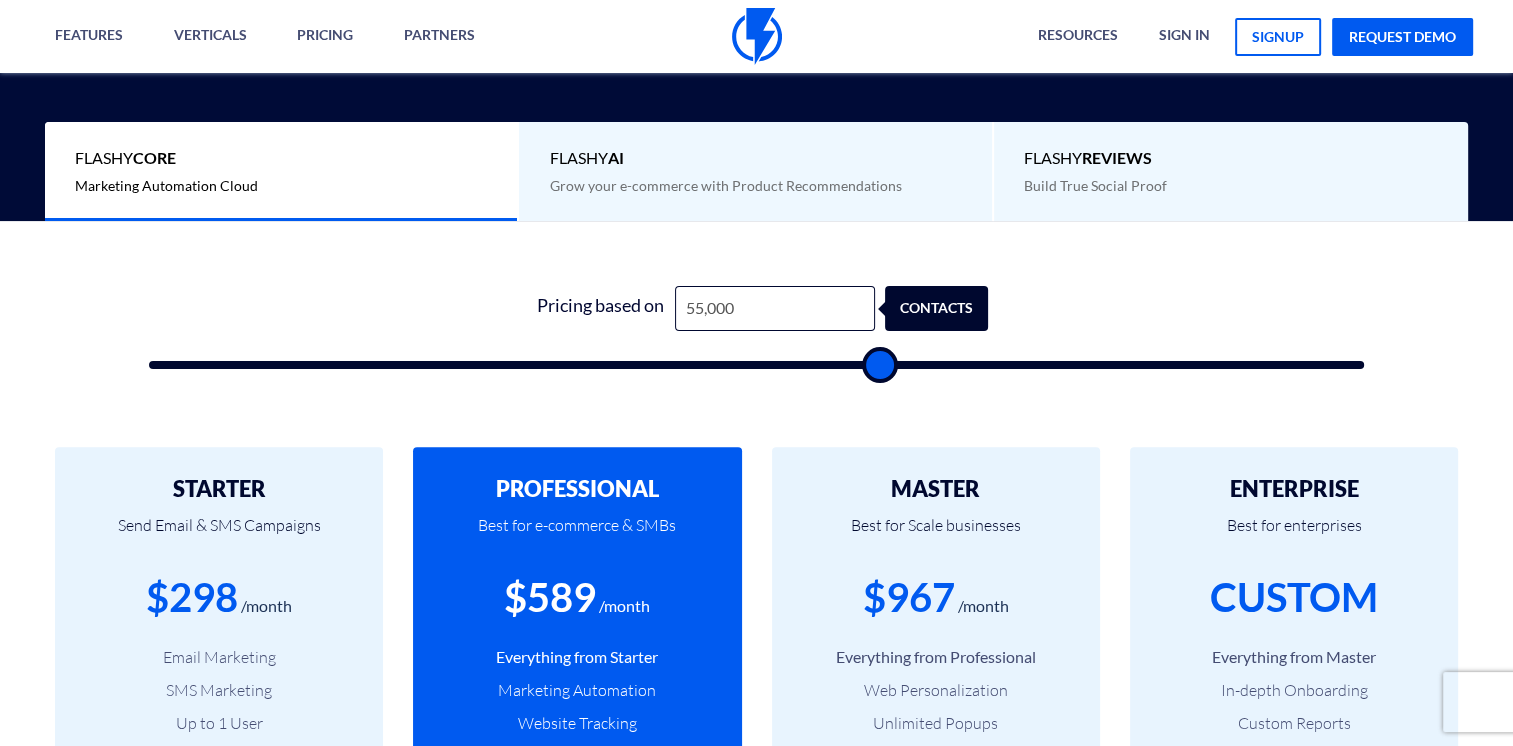 type on "55000" 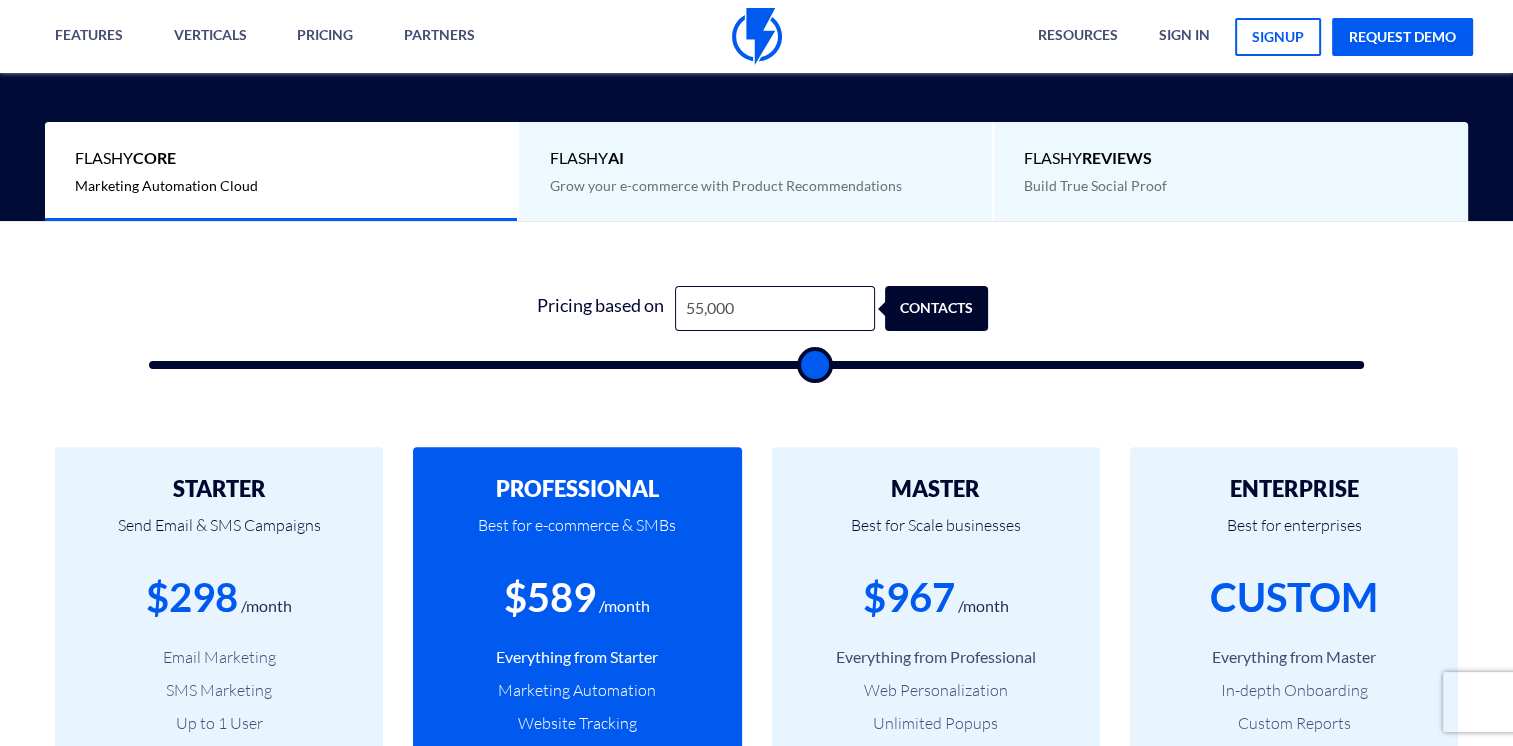 type on "49,500" 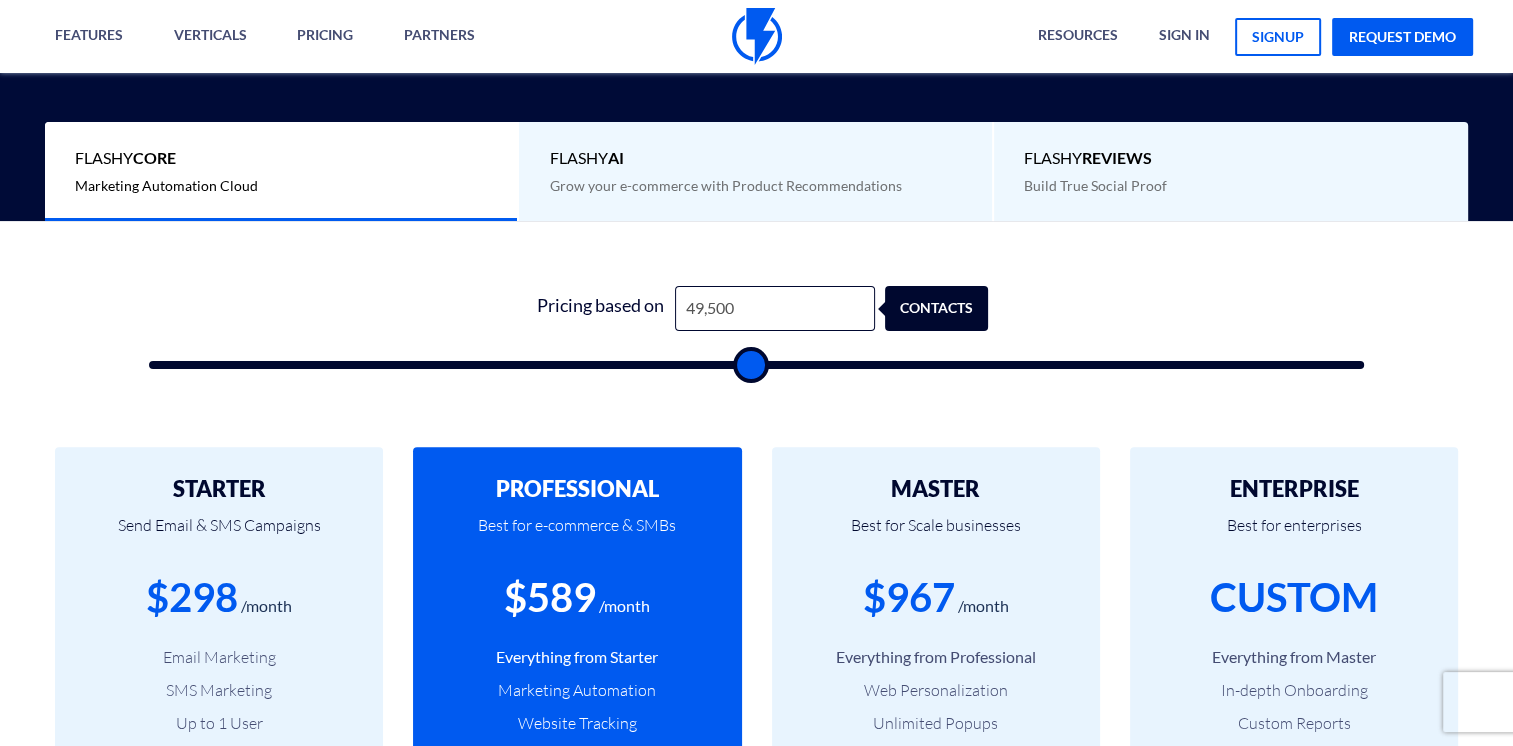 type on "45,000" 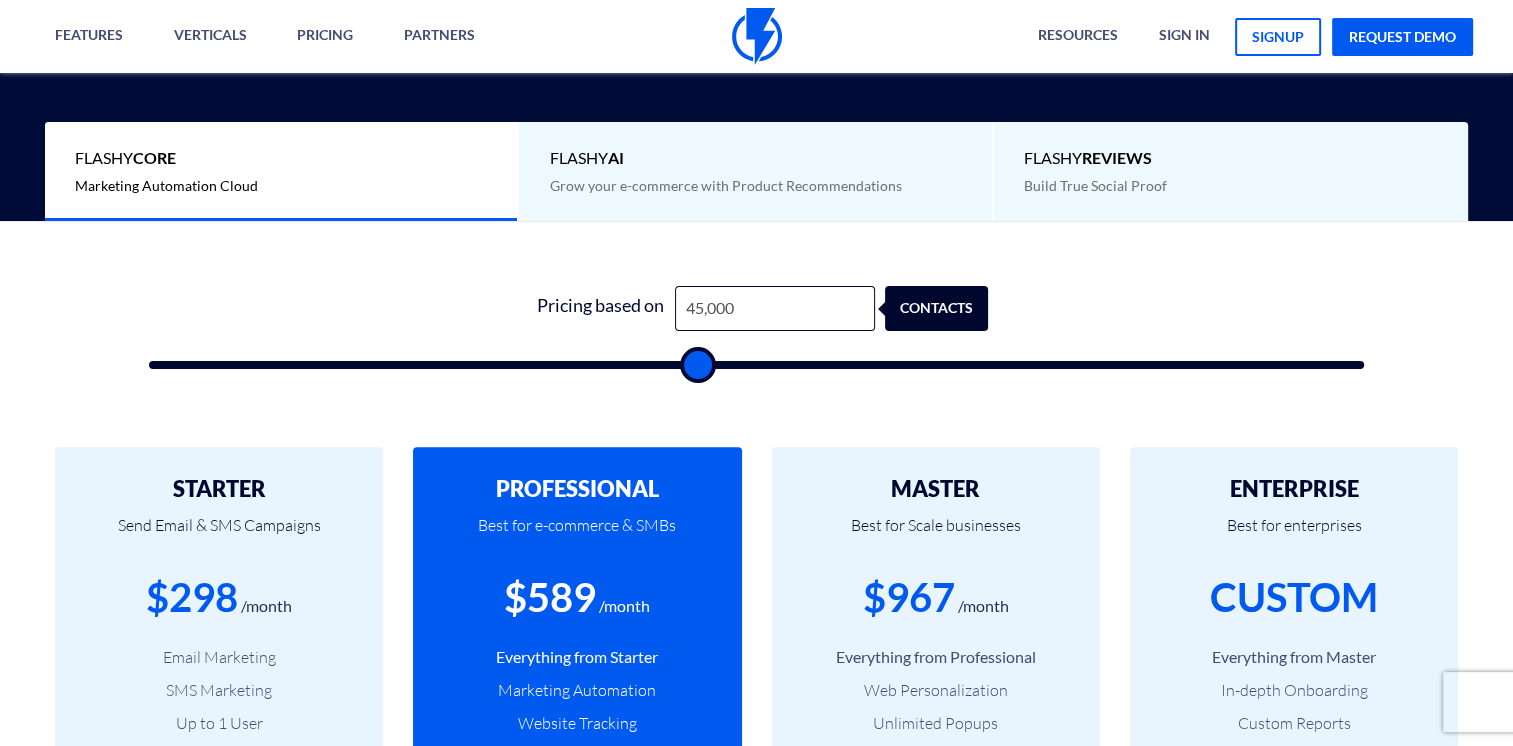 type on "40,500" 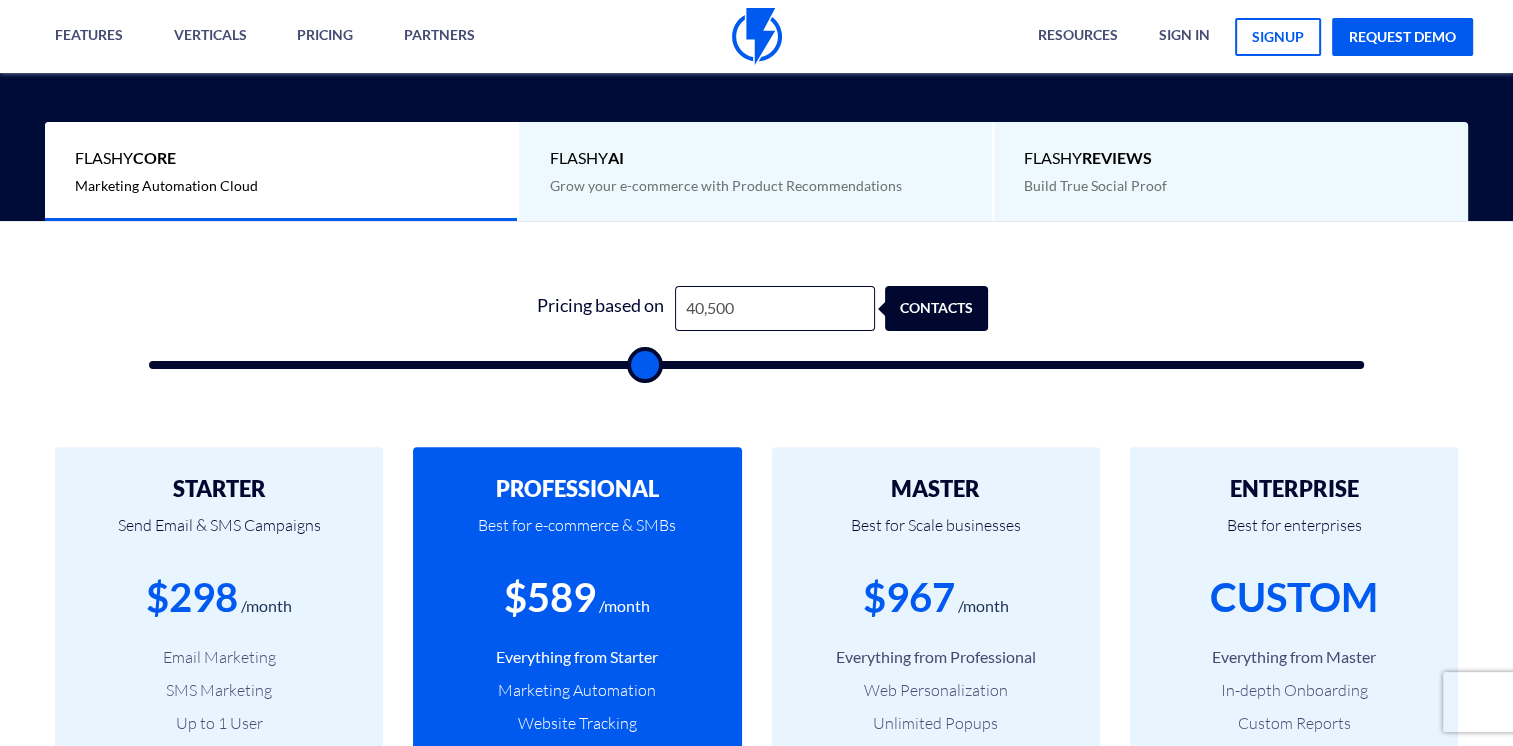 type on "38,000" 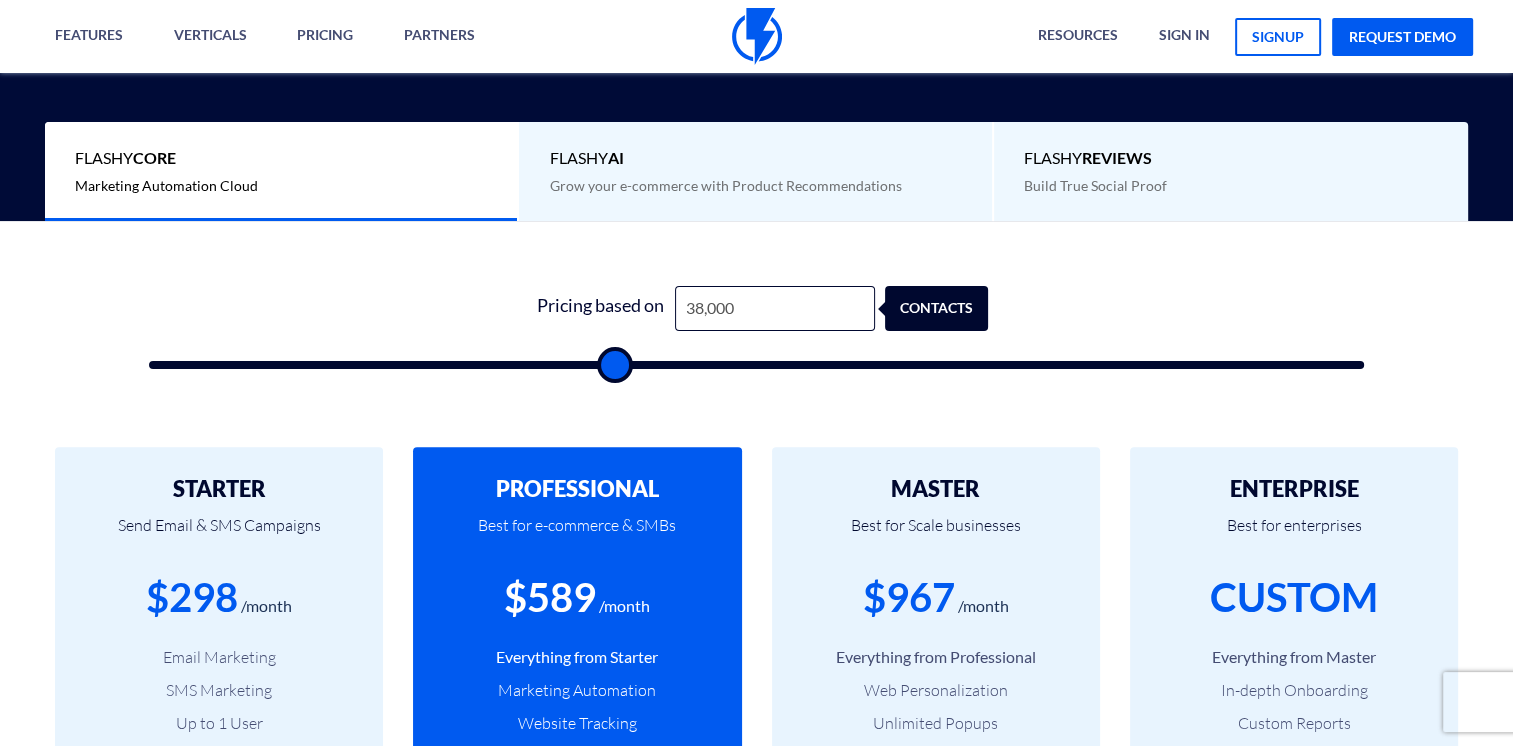 type on "36,500" 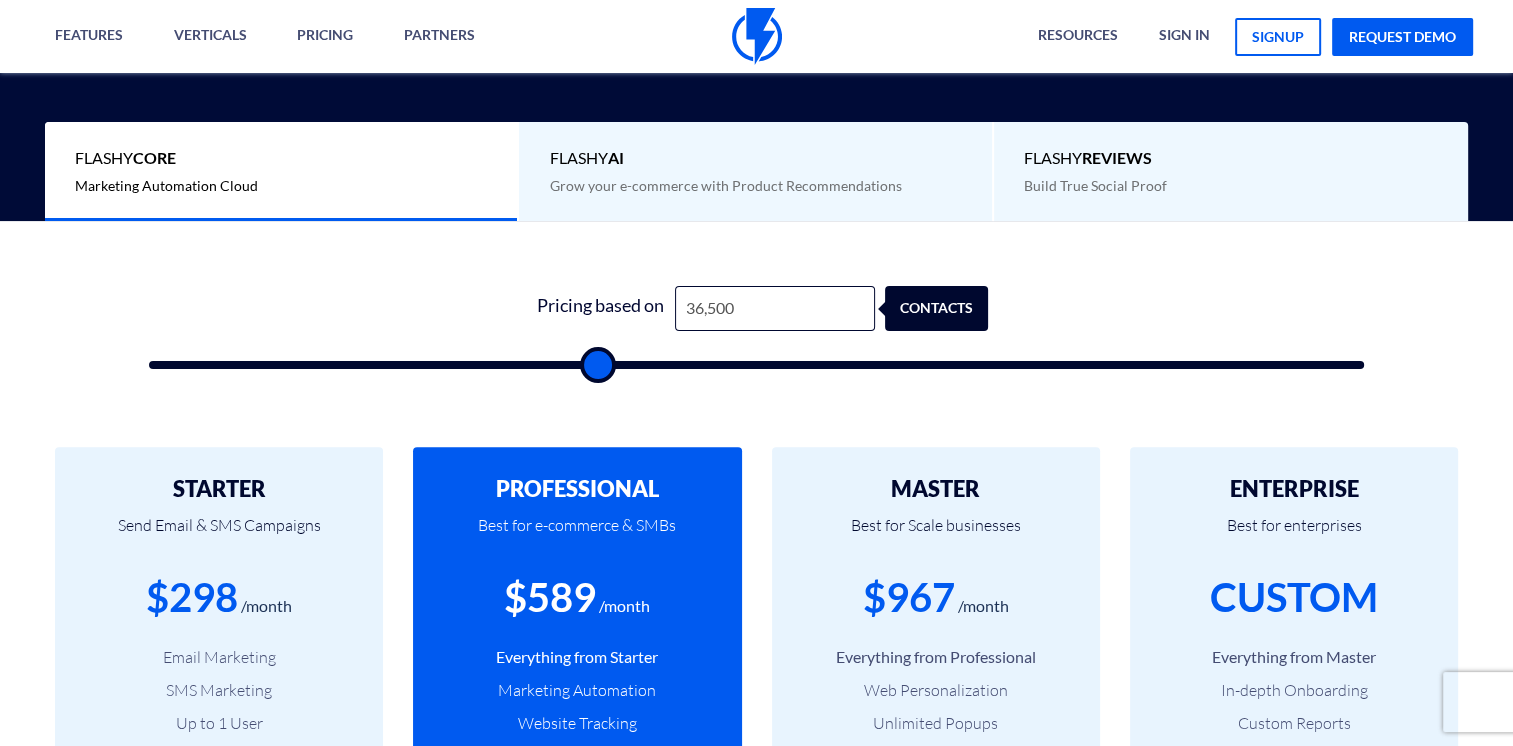 type on "33,000" 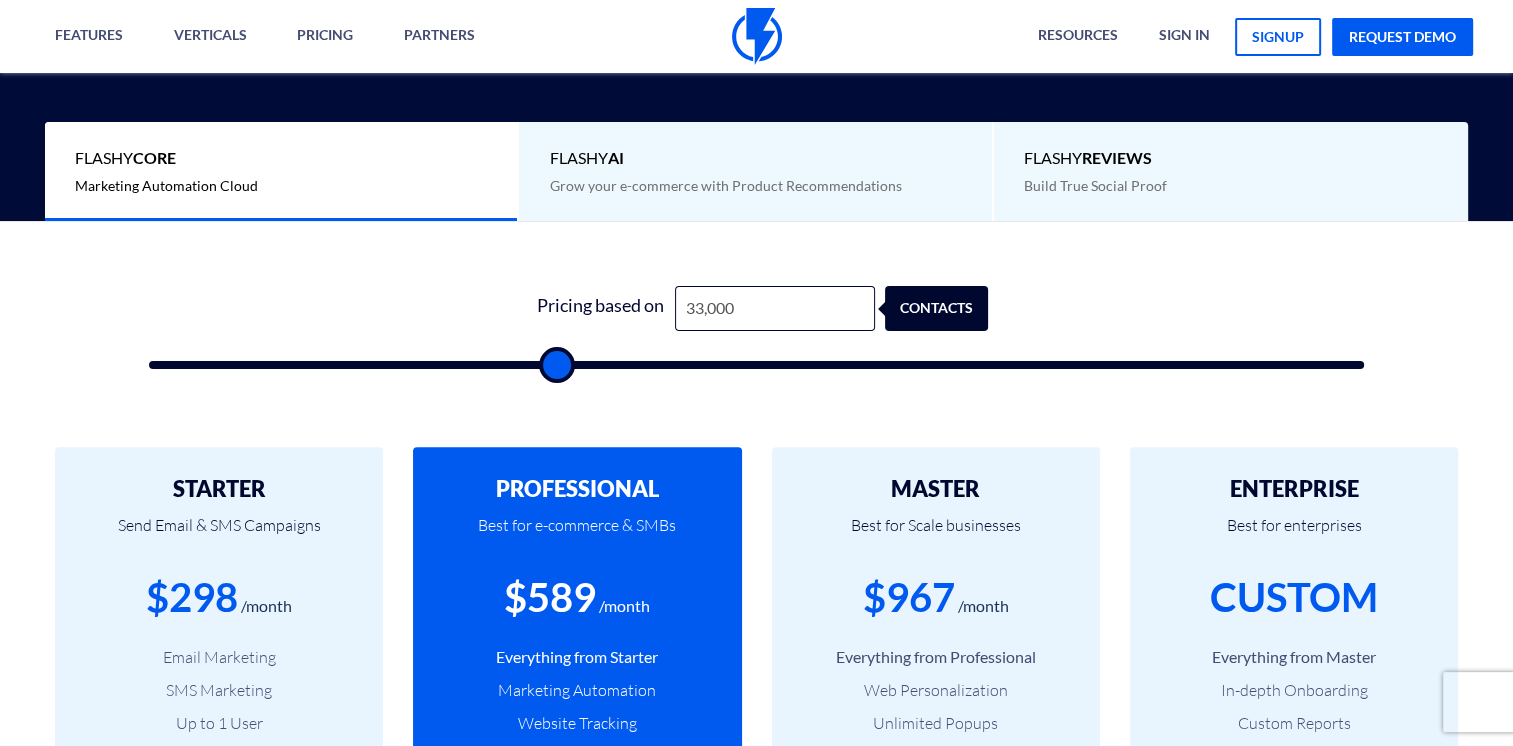 type on "31,000" 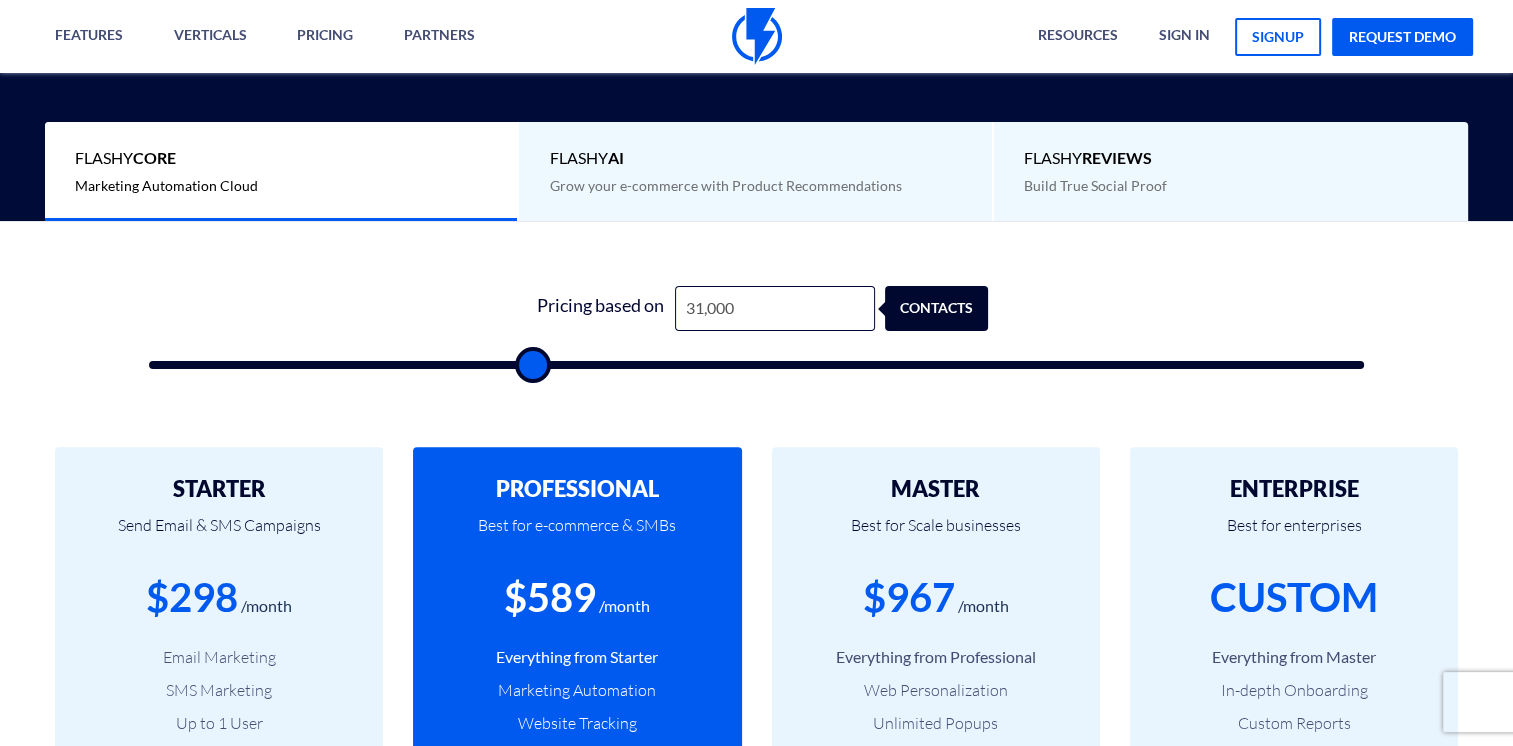 type on "28,000" 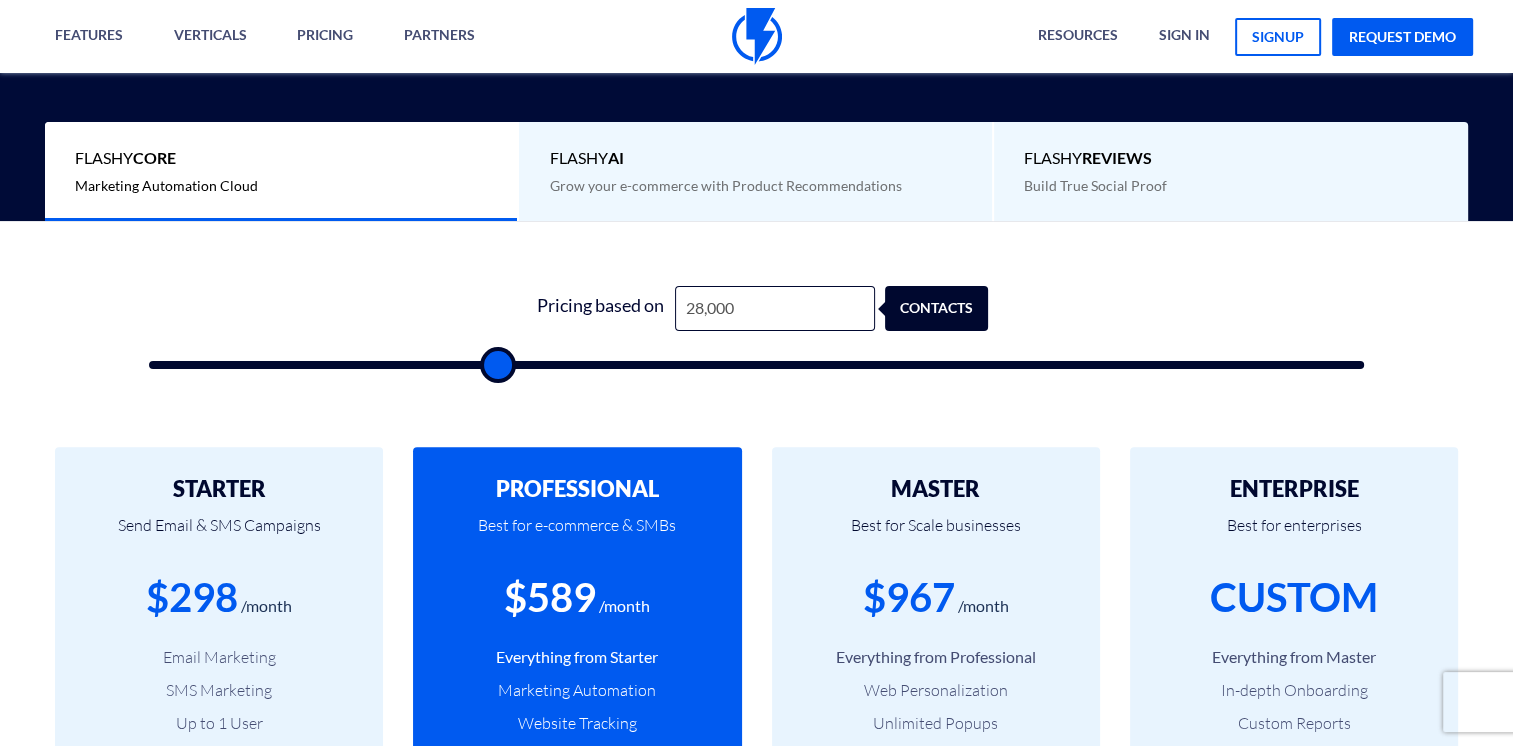 type on "25,000" 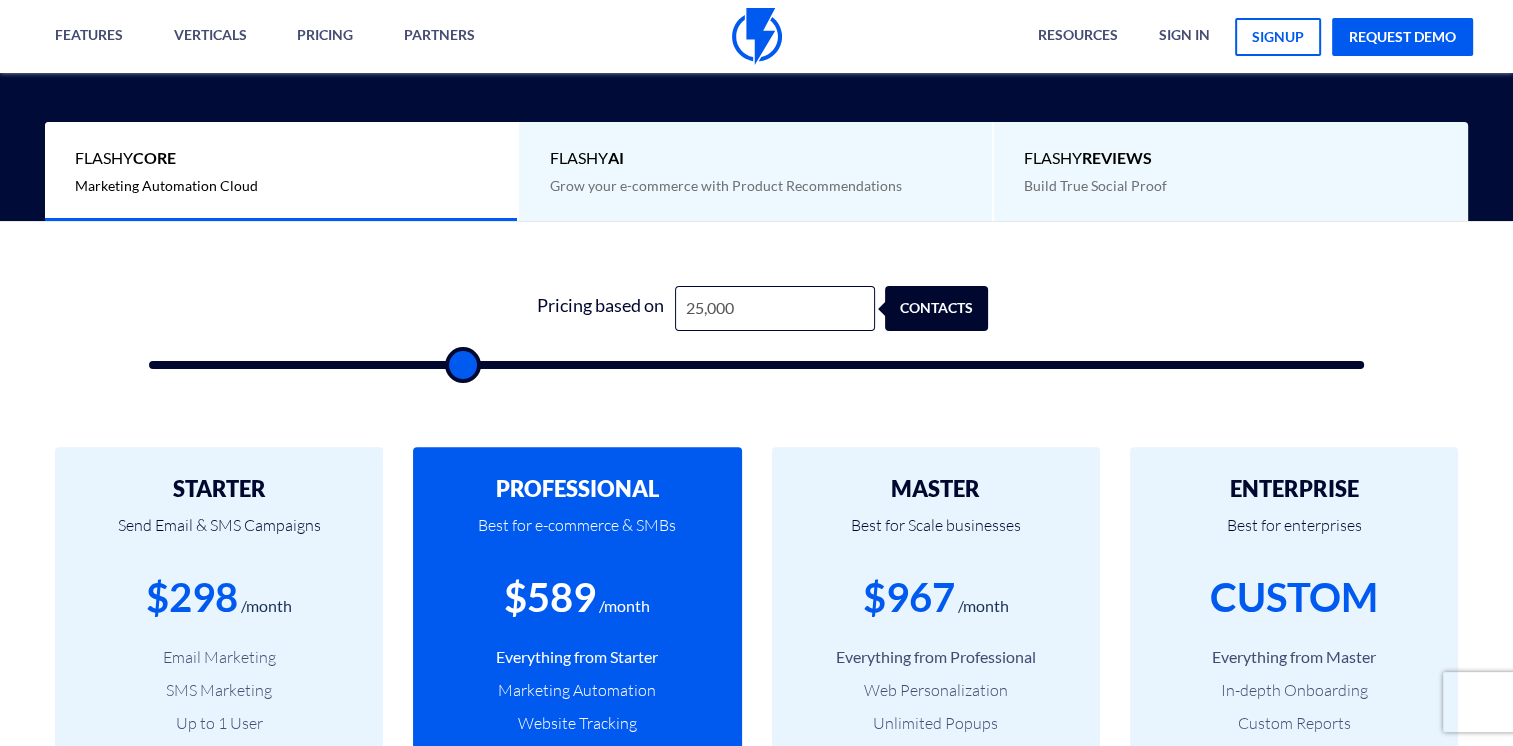 type on "22,500" 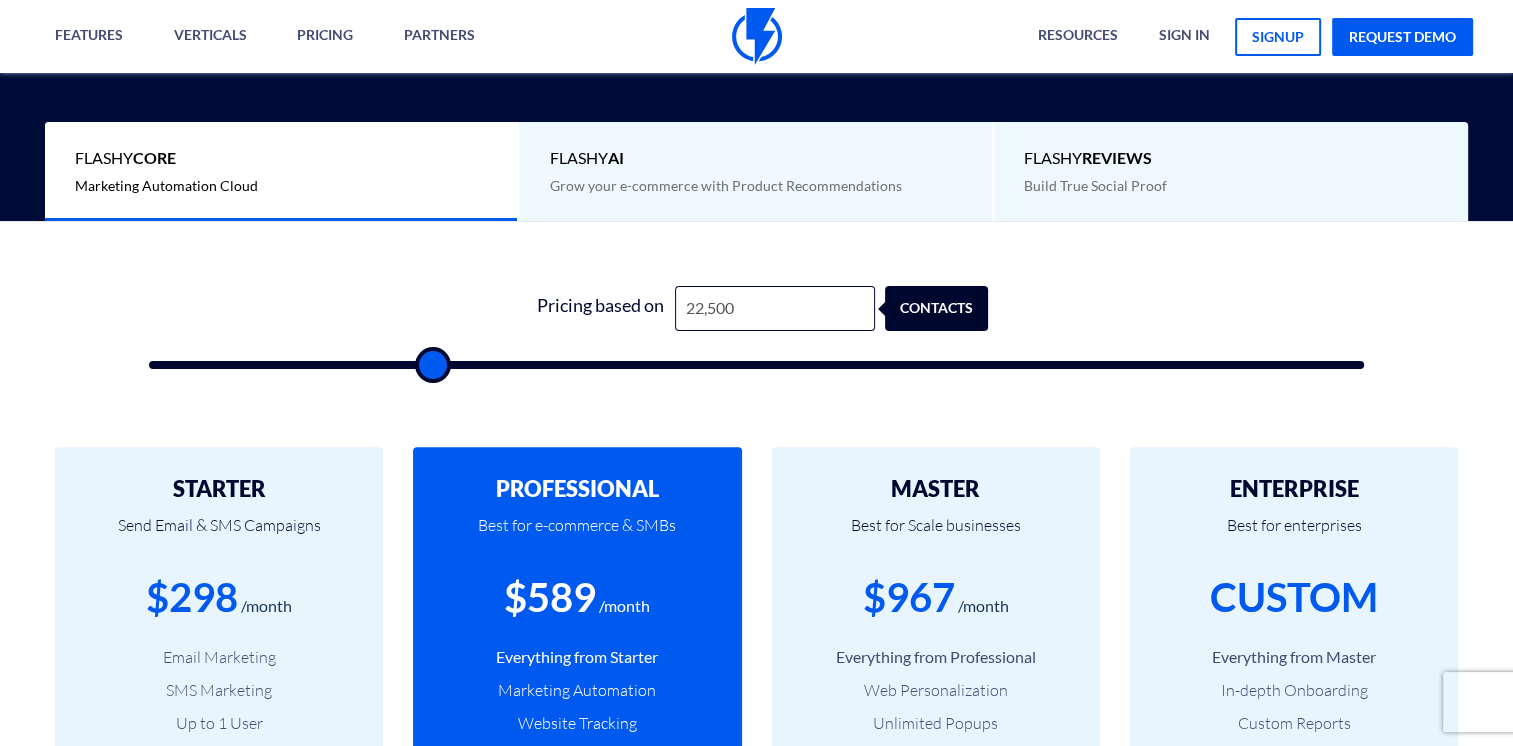 type on "20,000" 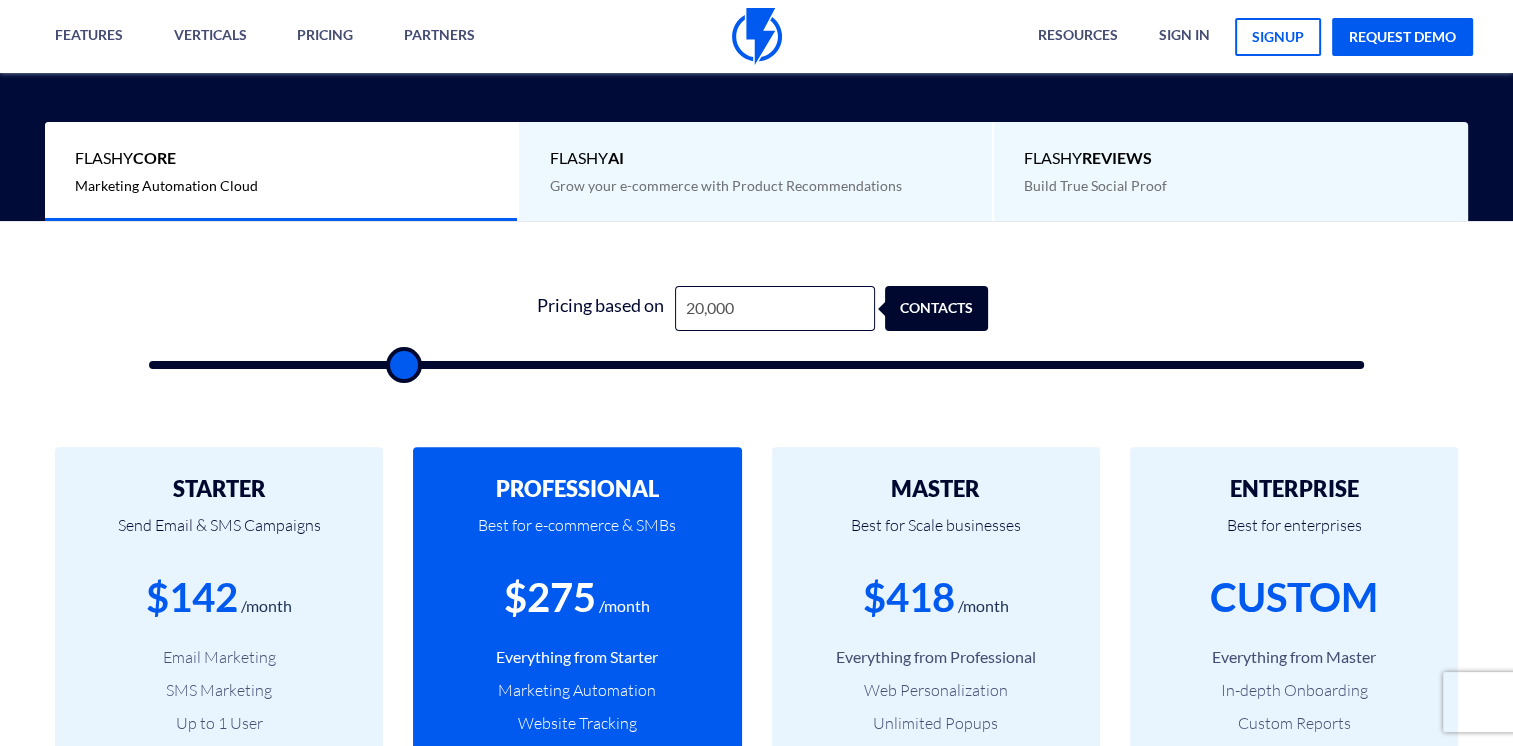type on "17,500" 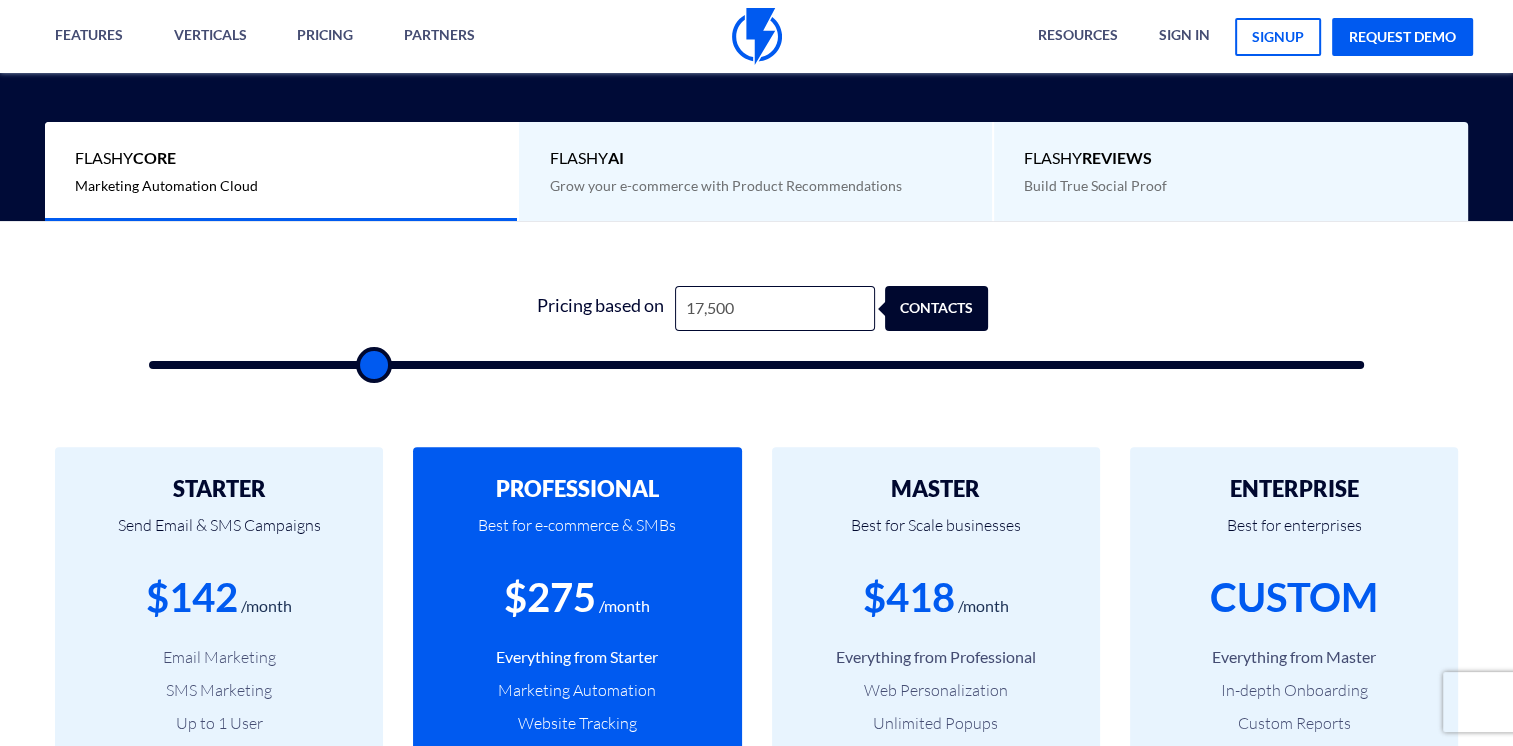 type on "14,000" 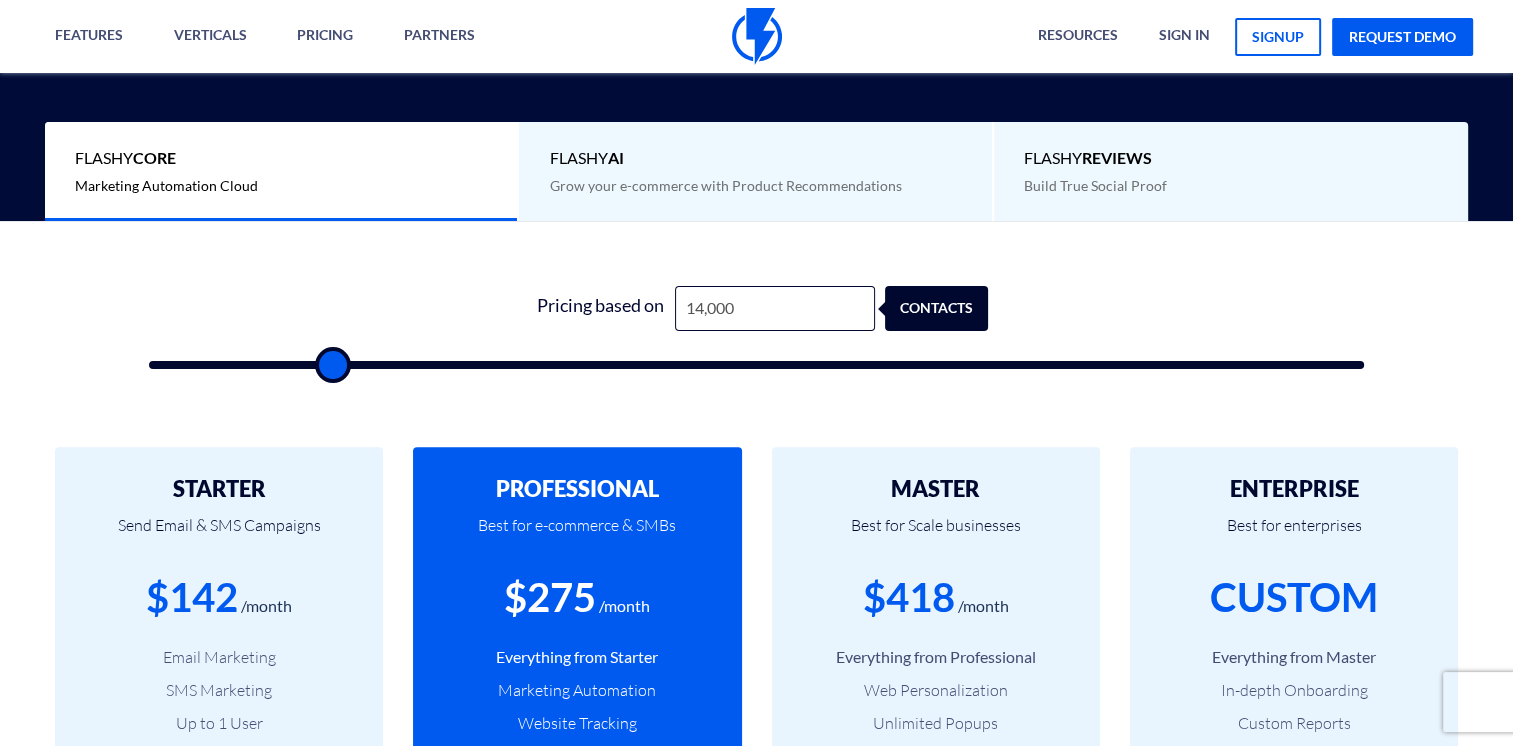 type on "10,500" 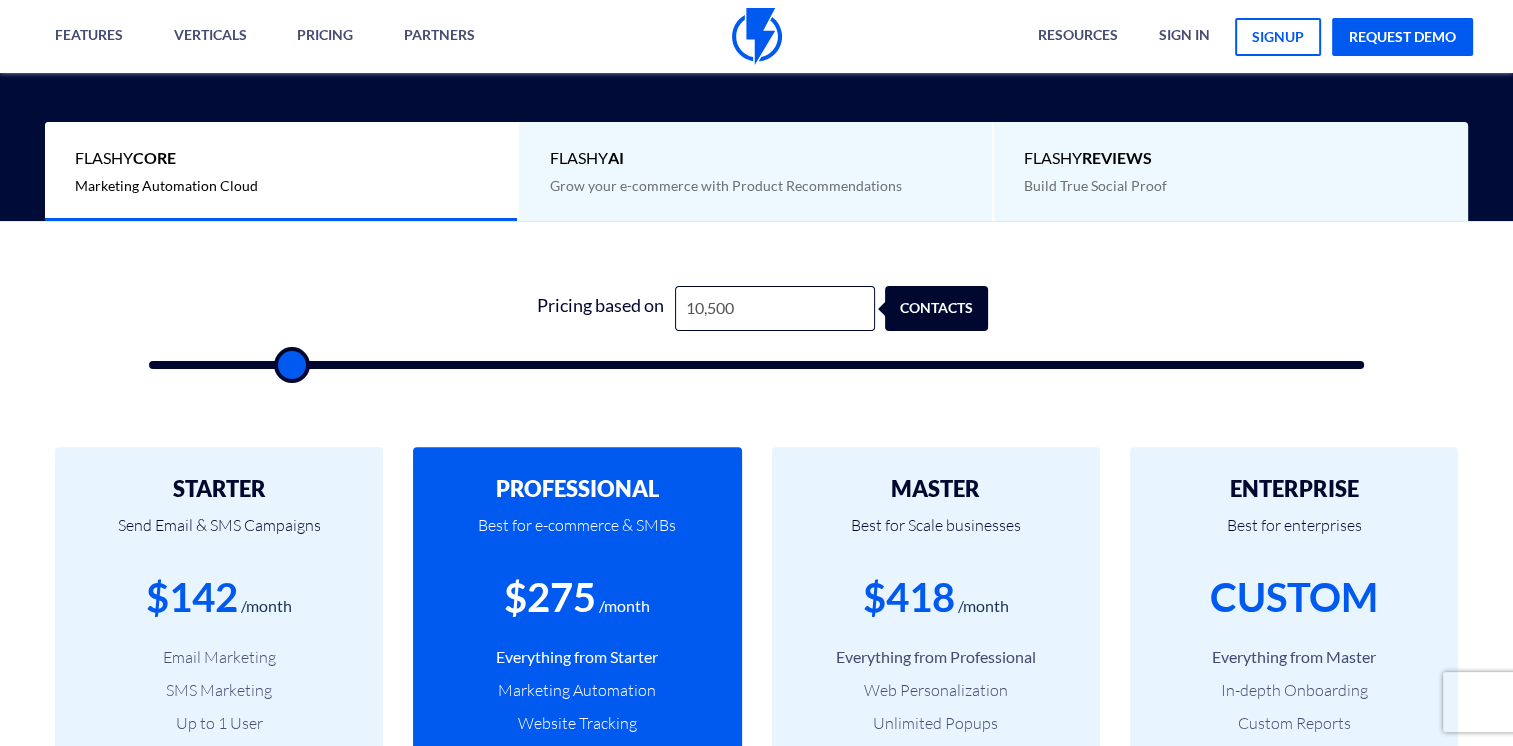 type on "7,500" 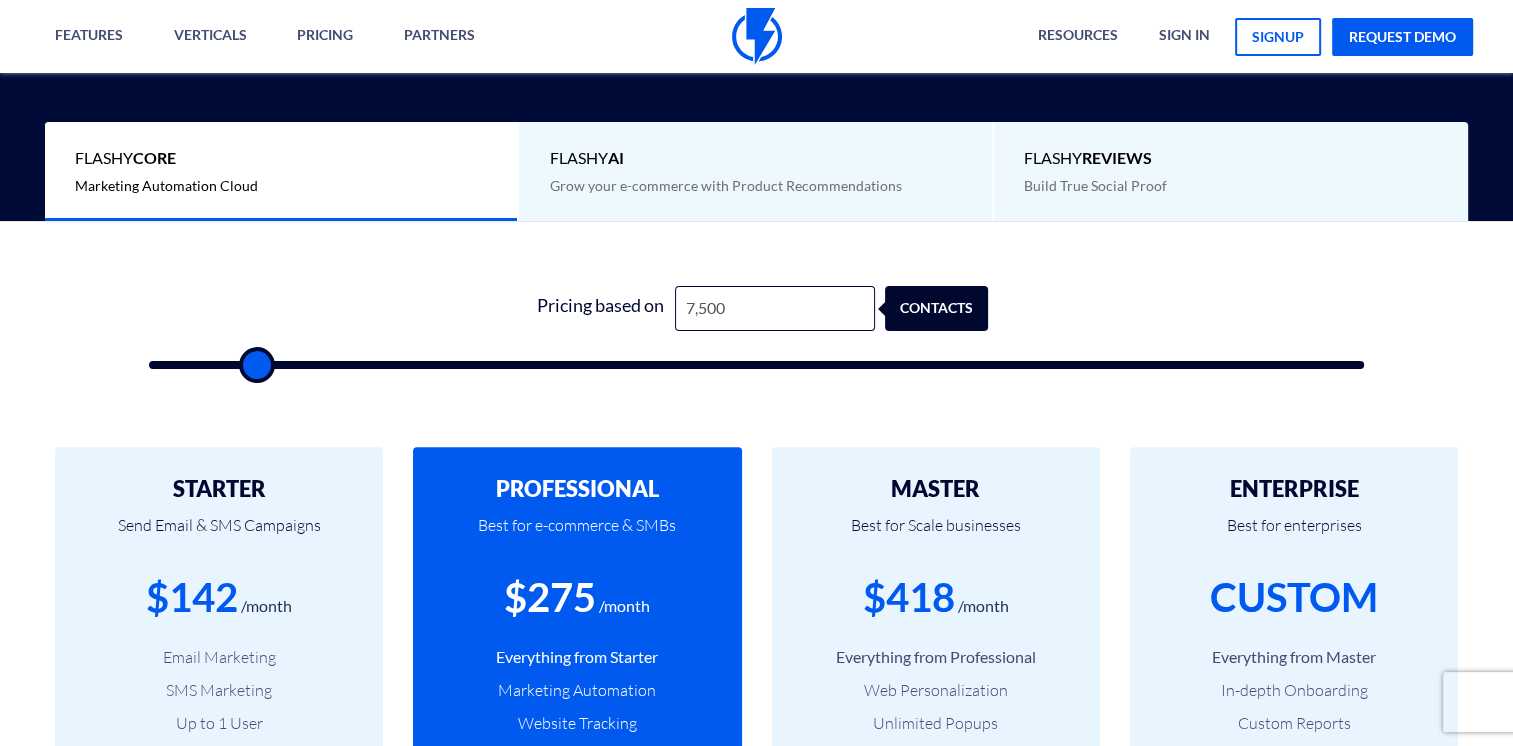 type on "5,000" 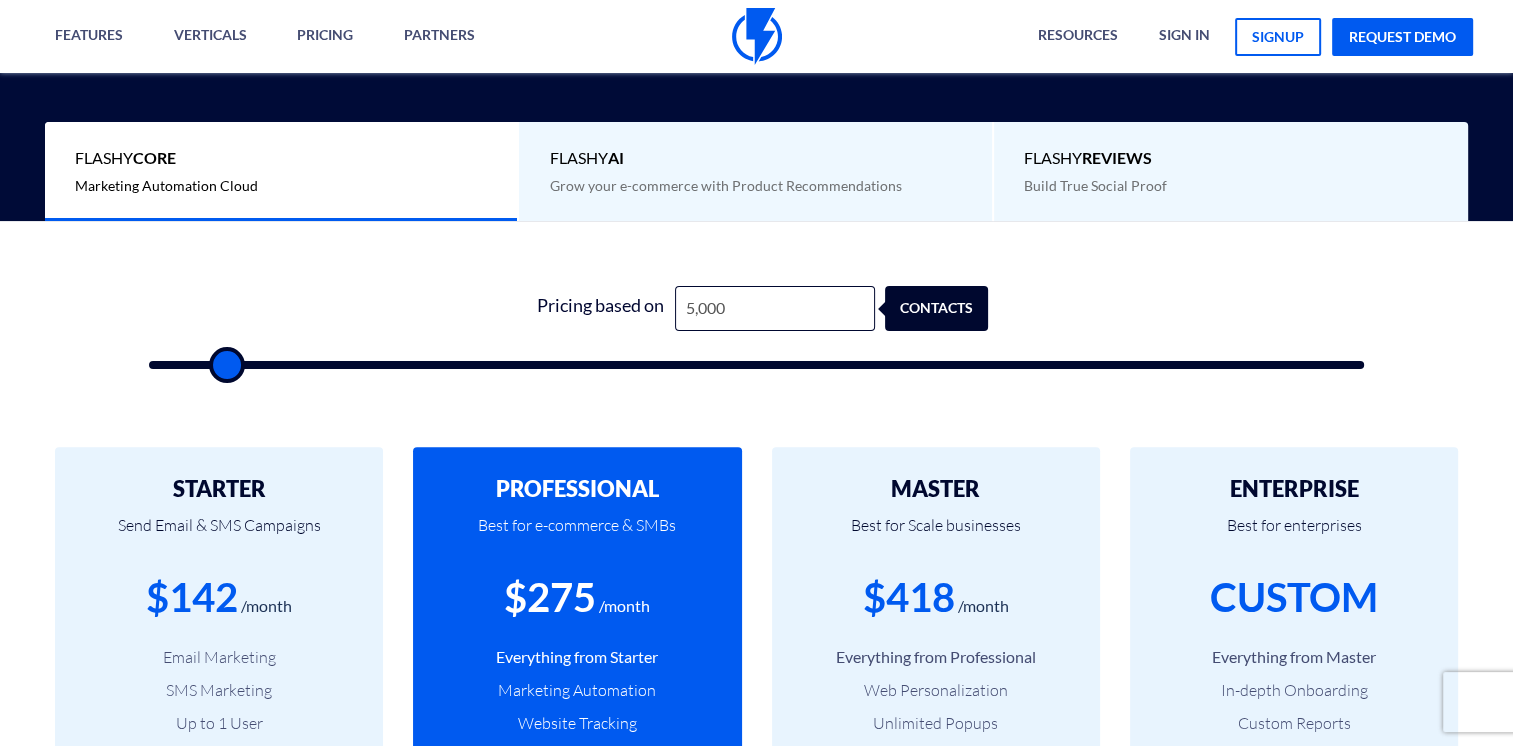 type on "3,000" 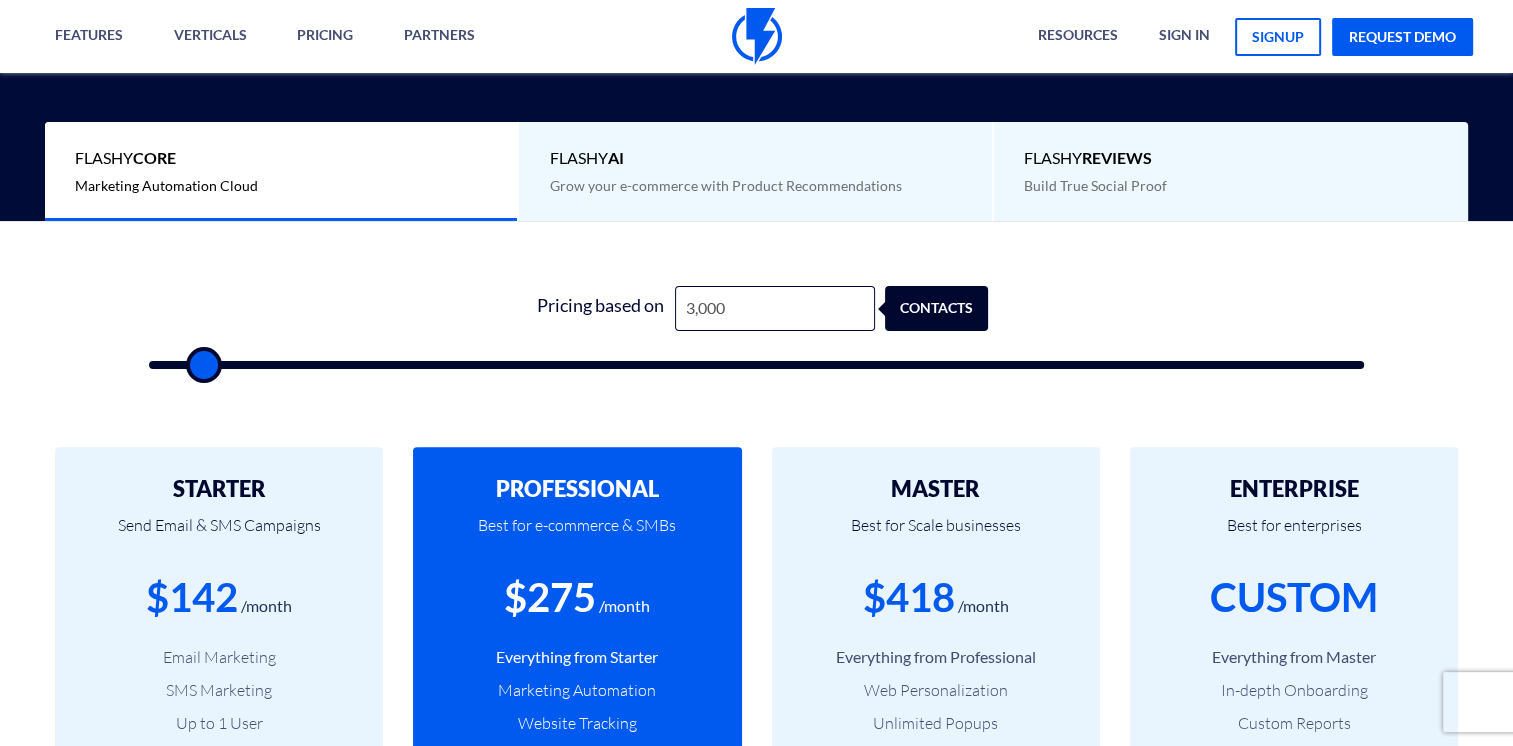 type on "1,500" 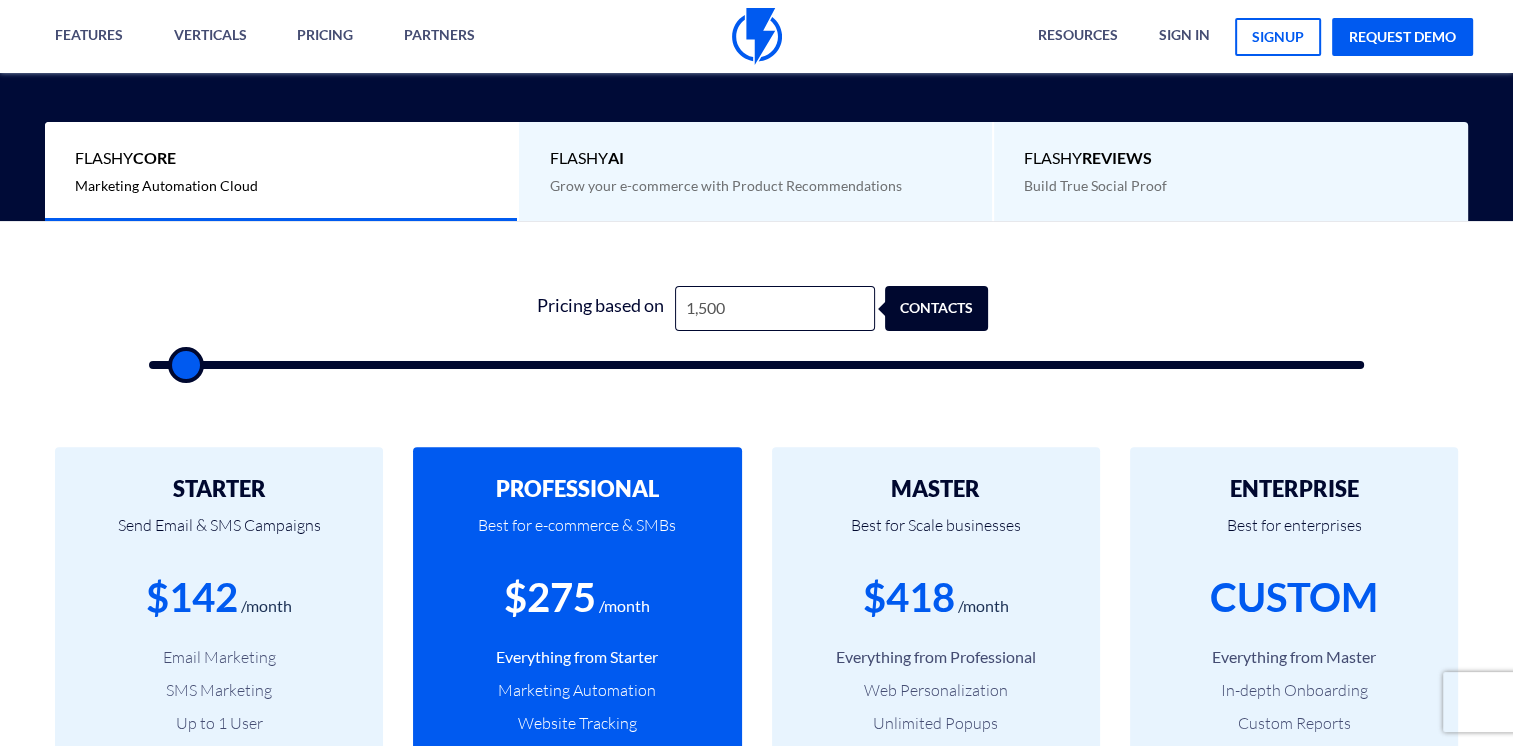 type on "500" 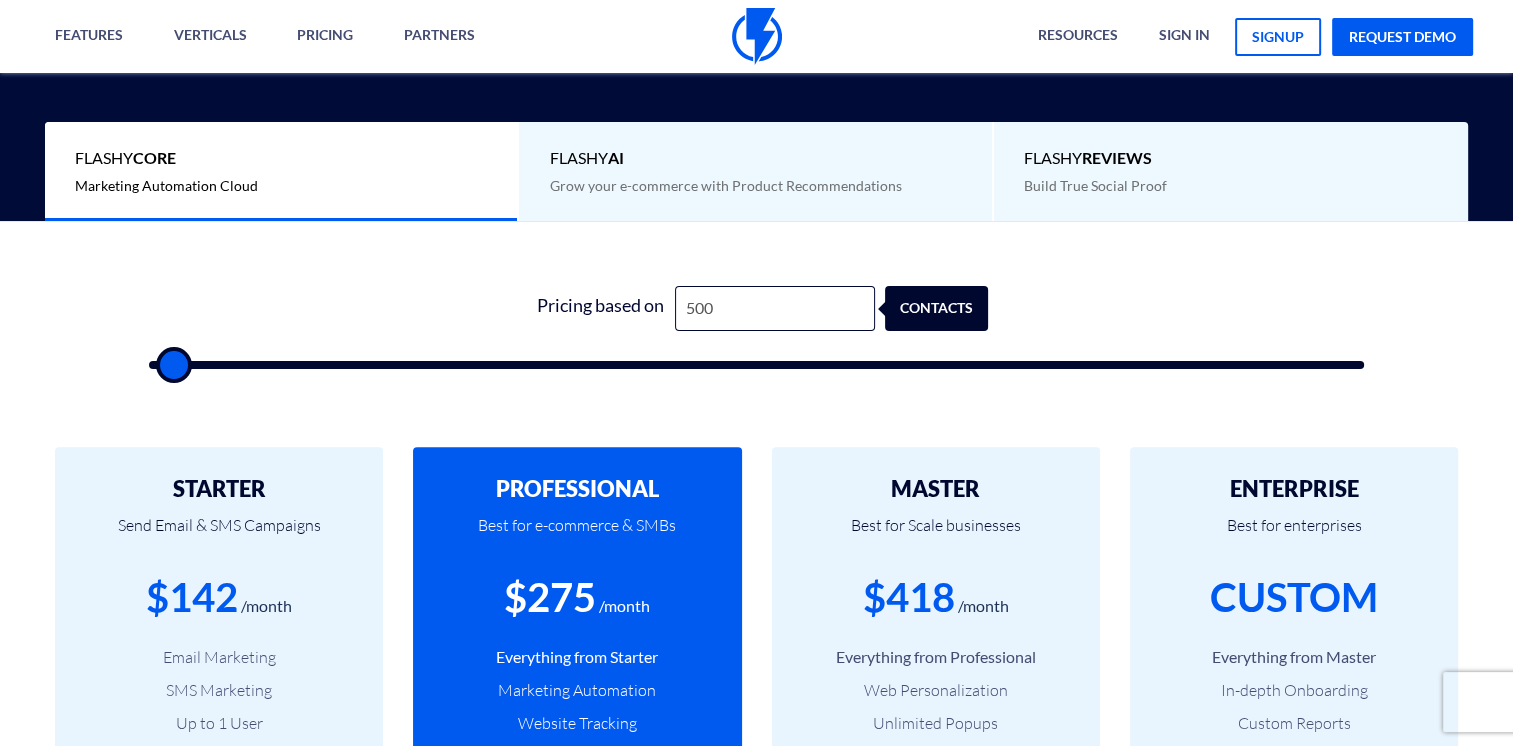type on "500" 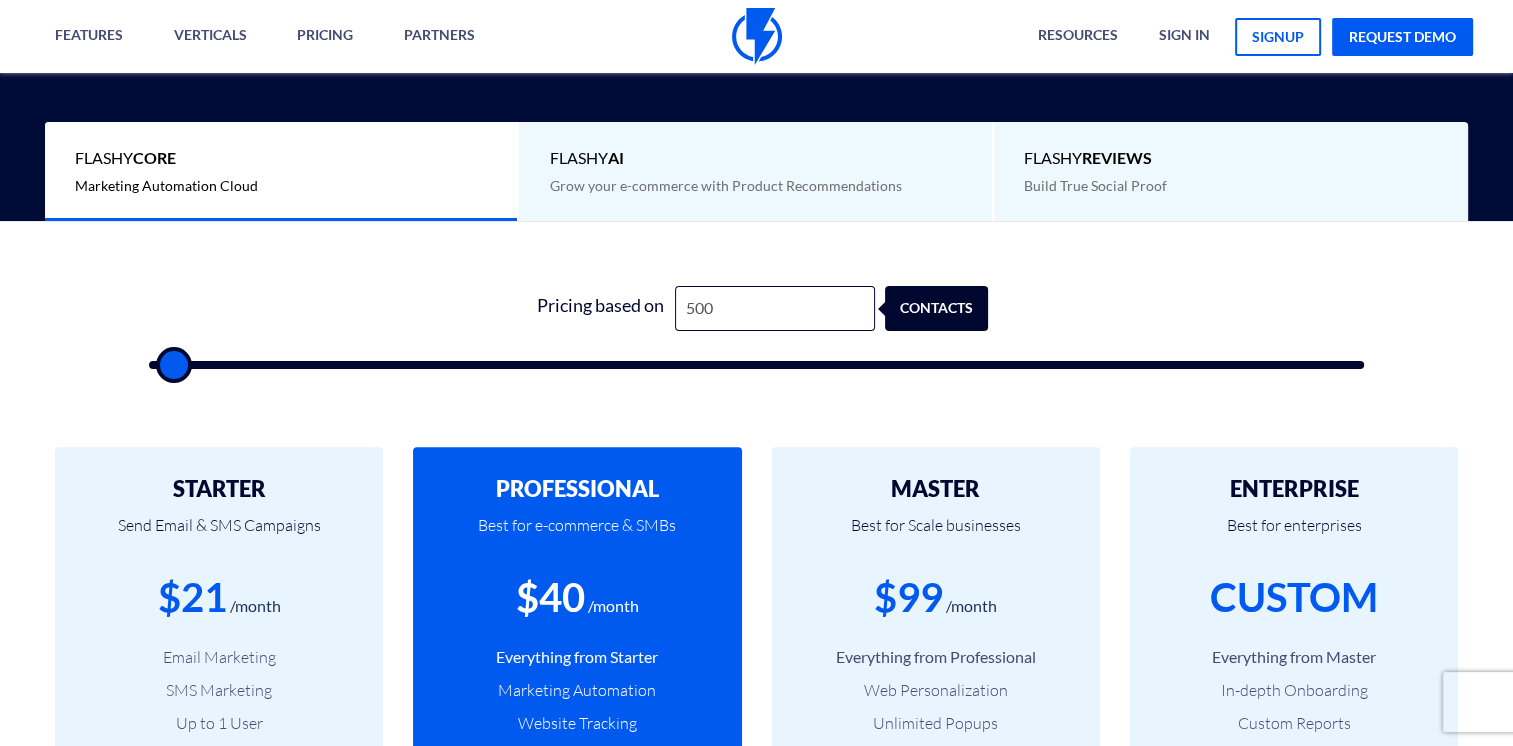 type on "500" 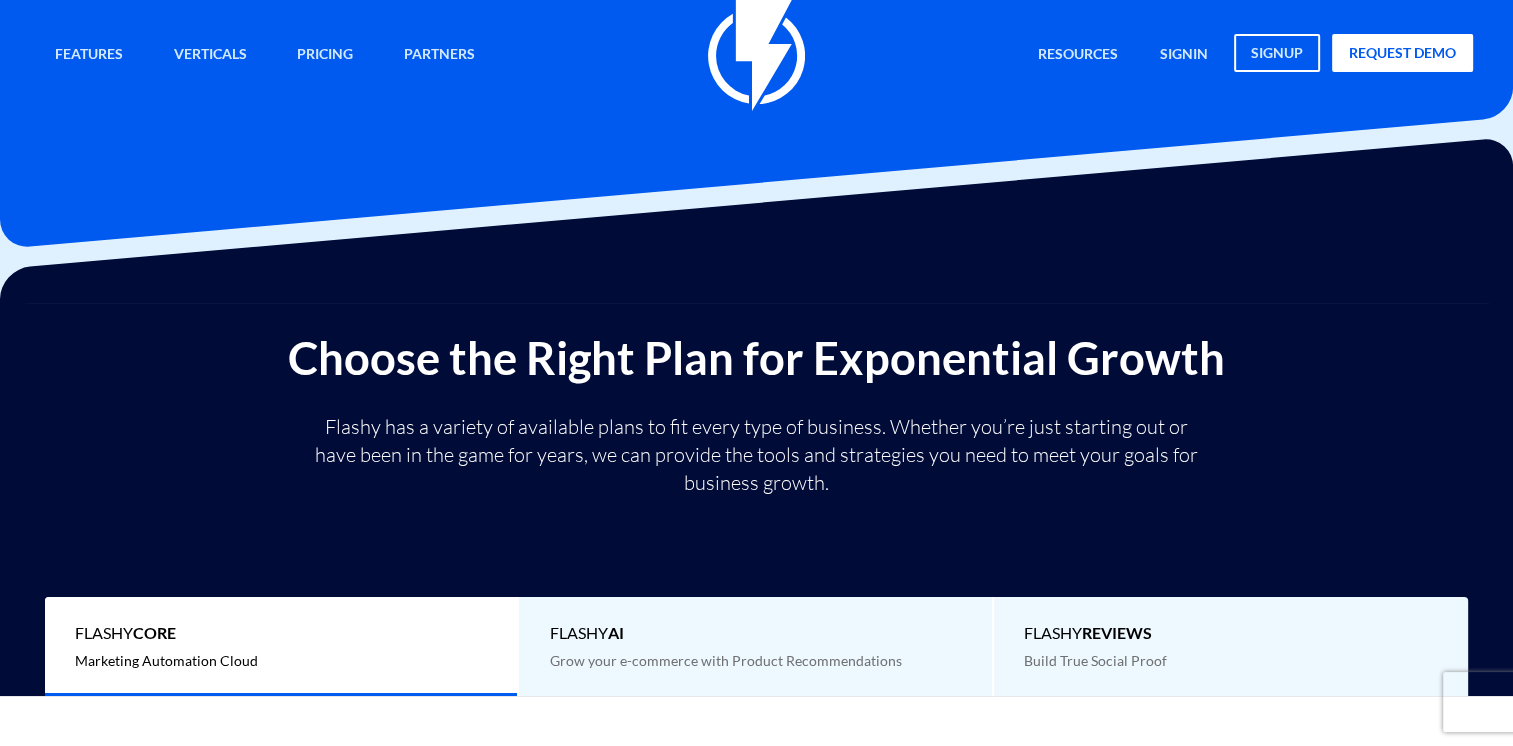 scroll, scrollTop: 0, scrollLeft: 0, axis: both 